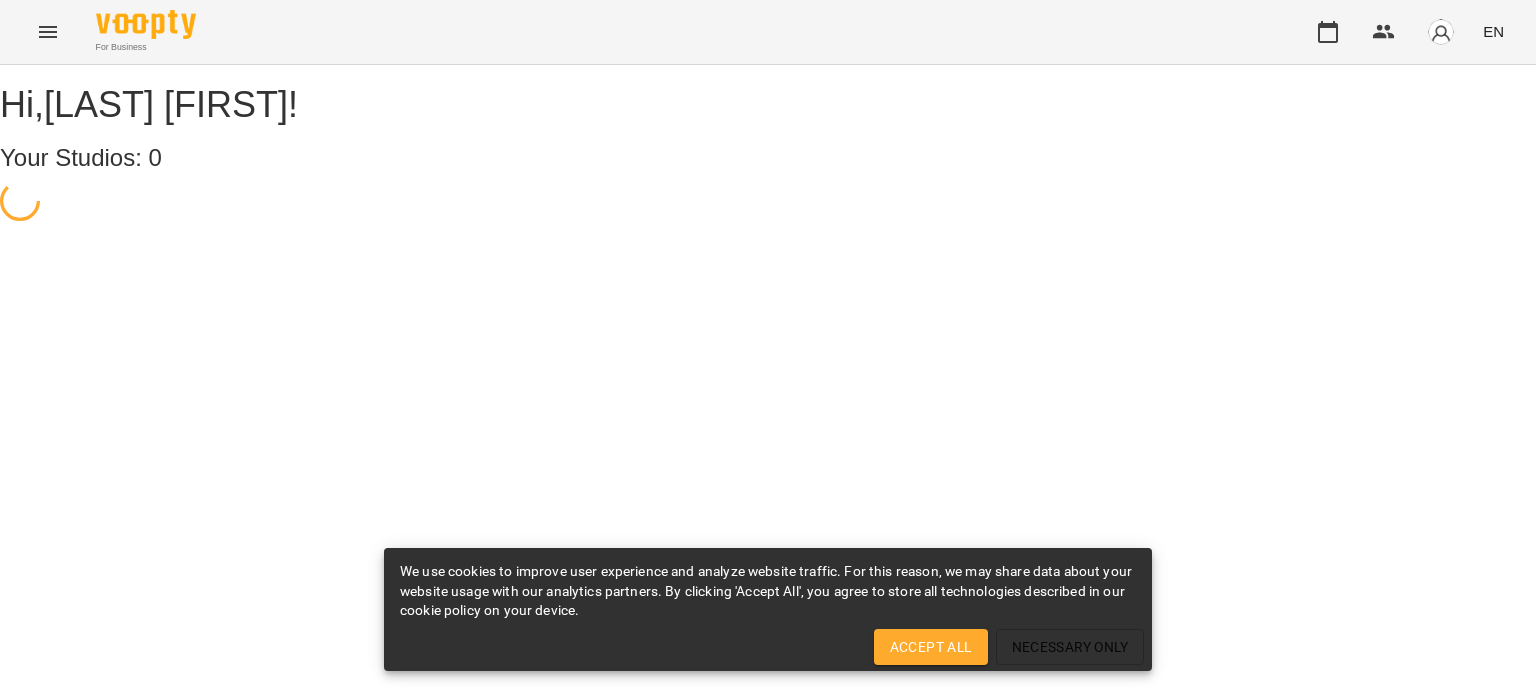 scroll, scrollTop: 0, scrollLeft: 0, axis: both 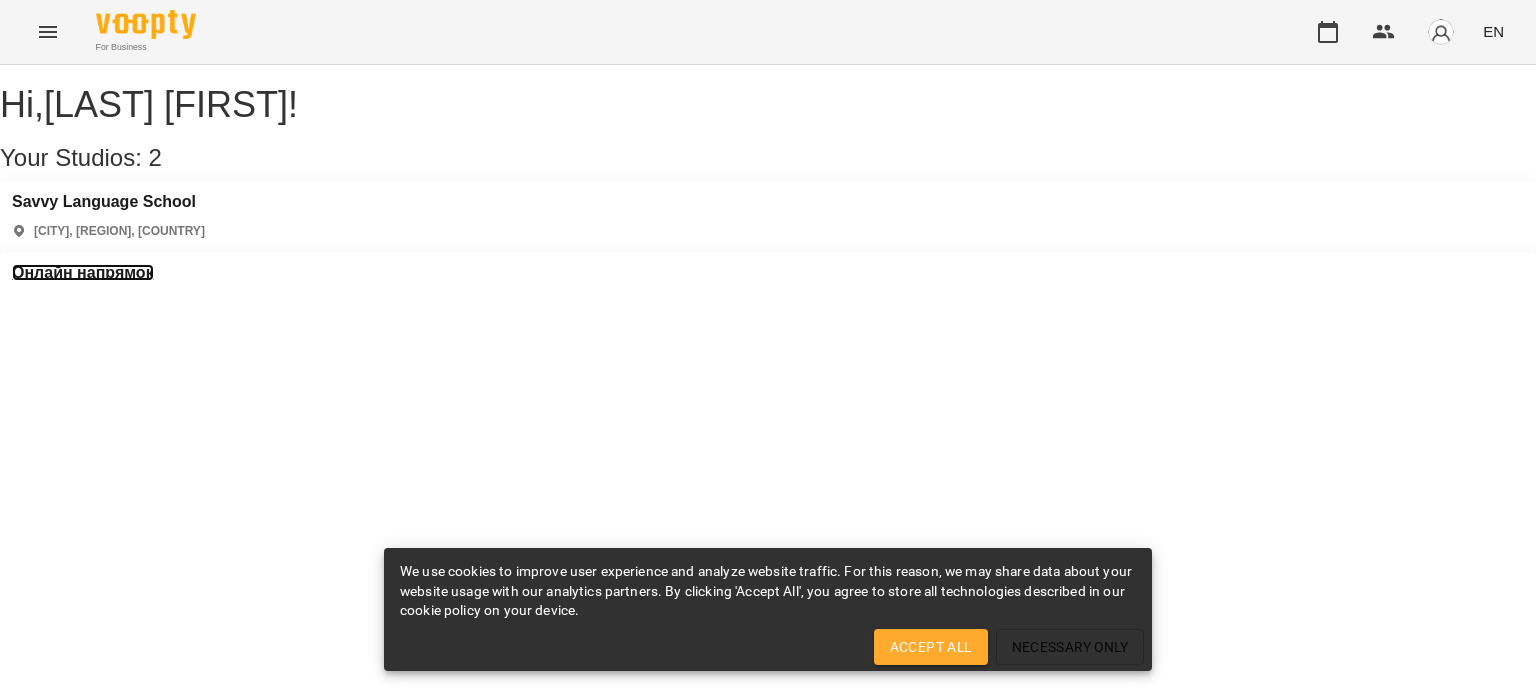 click on "Онлайн напрямок" at bounding box center [83, 273] 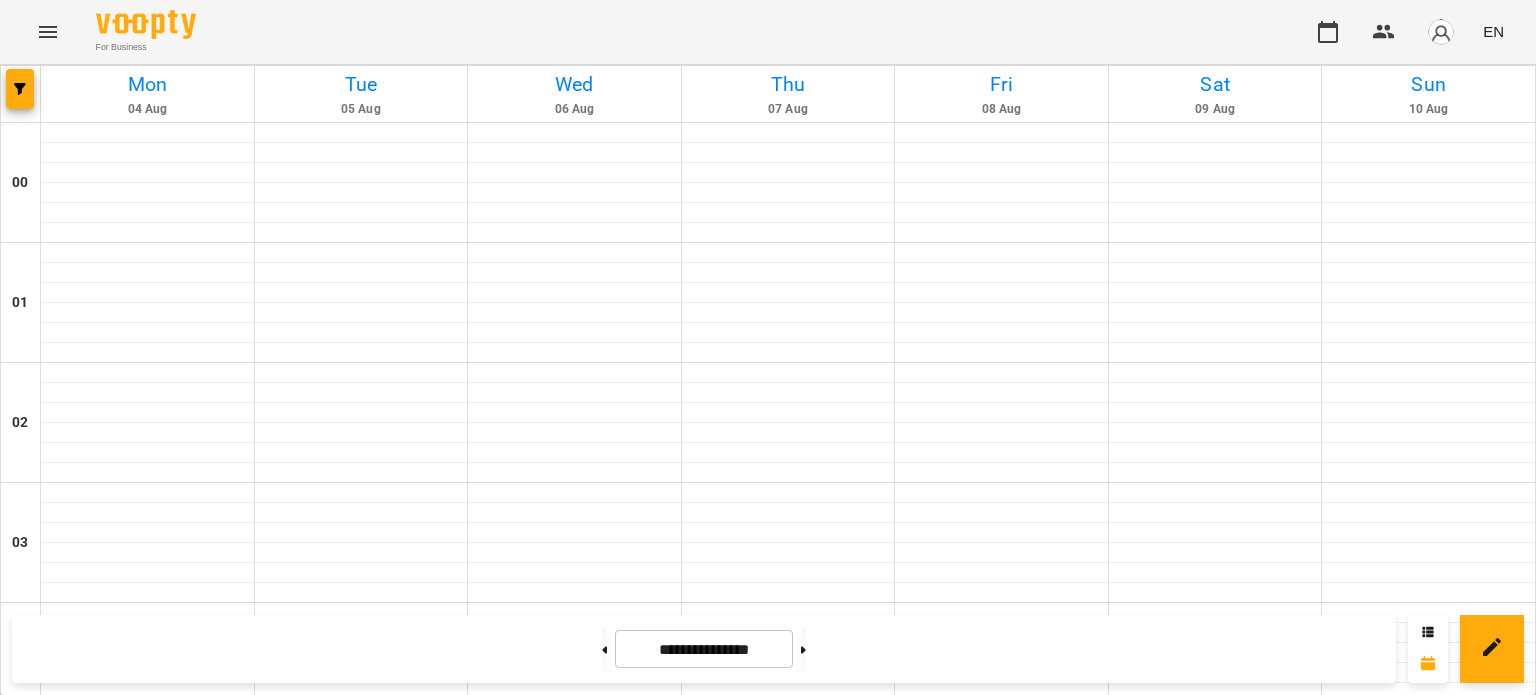 scroll, scrollTop: 900, scrollLeft: 0, axis: vertical 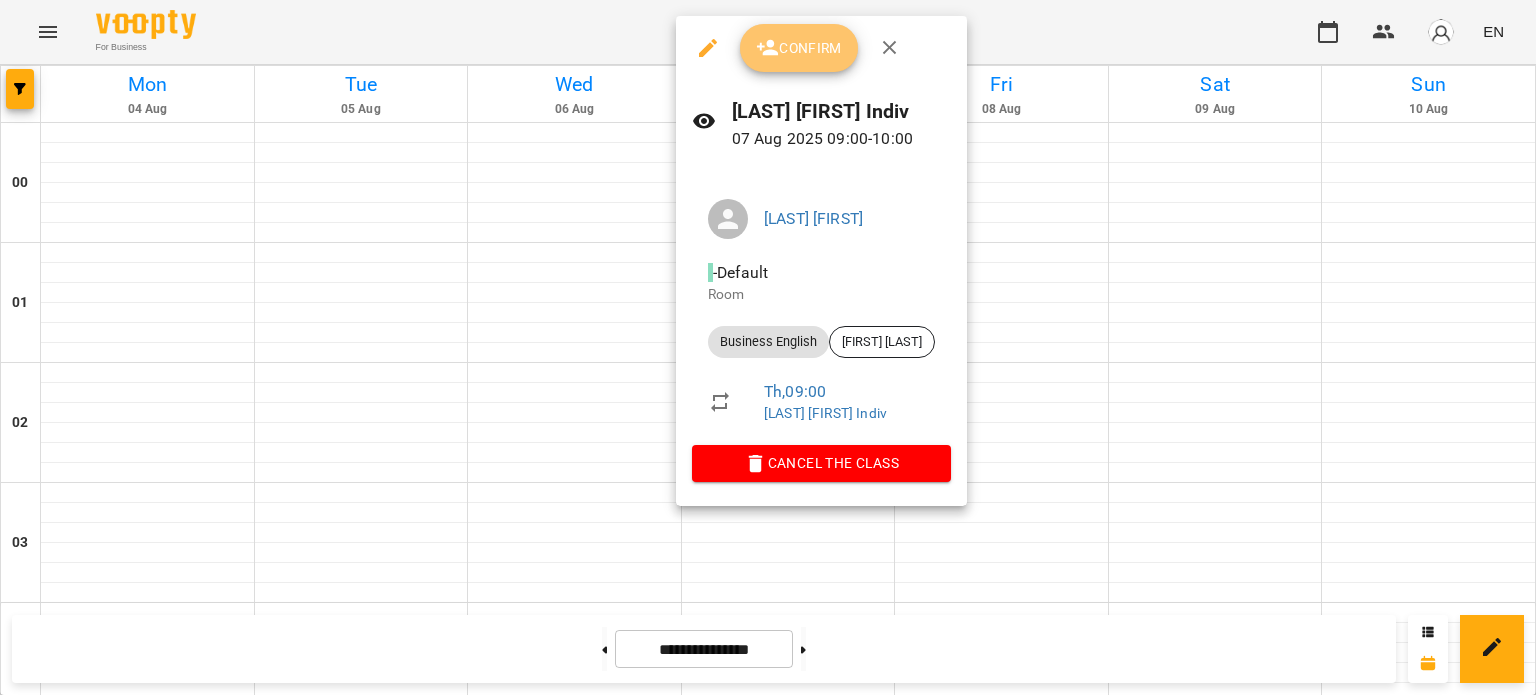 click on "Confirm" at bounding box center (799, 48) 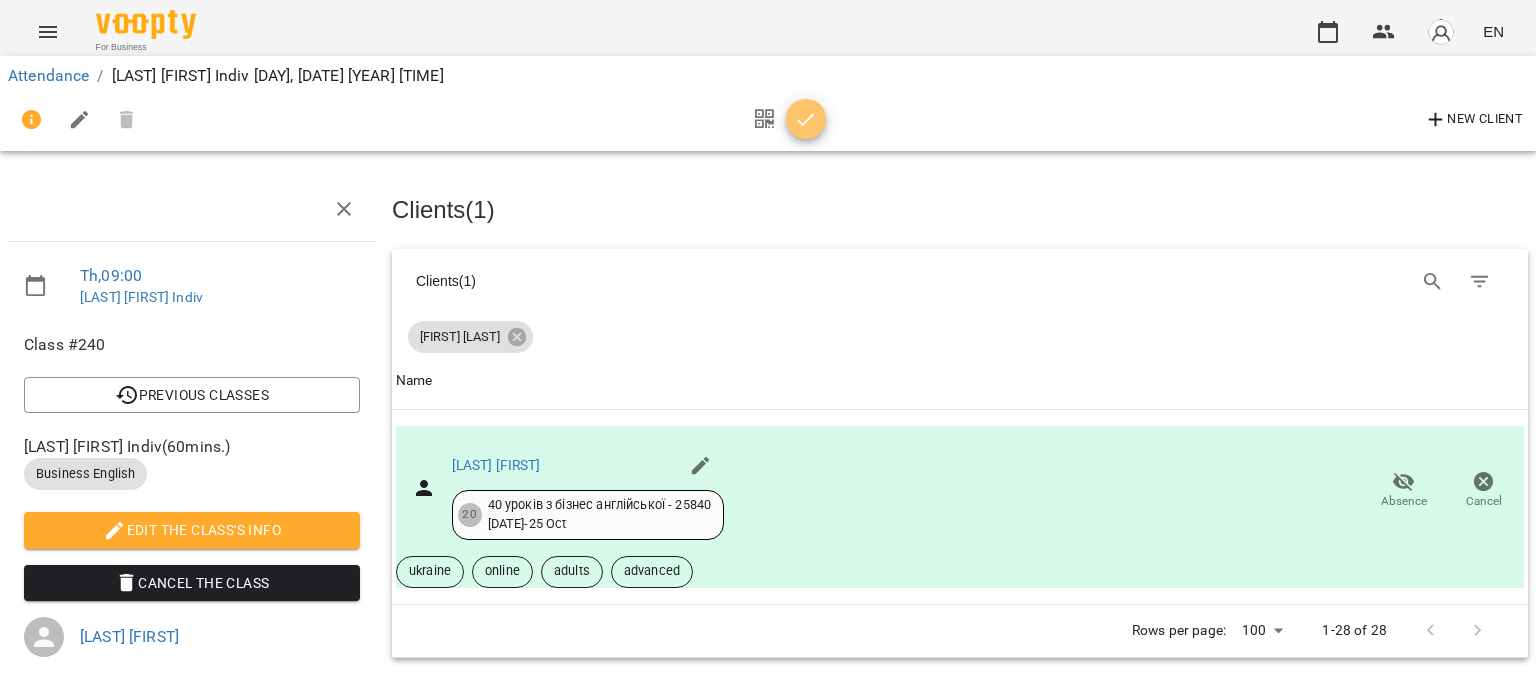 click 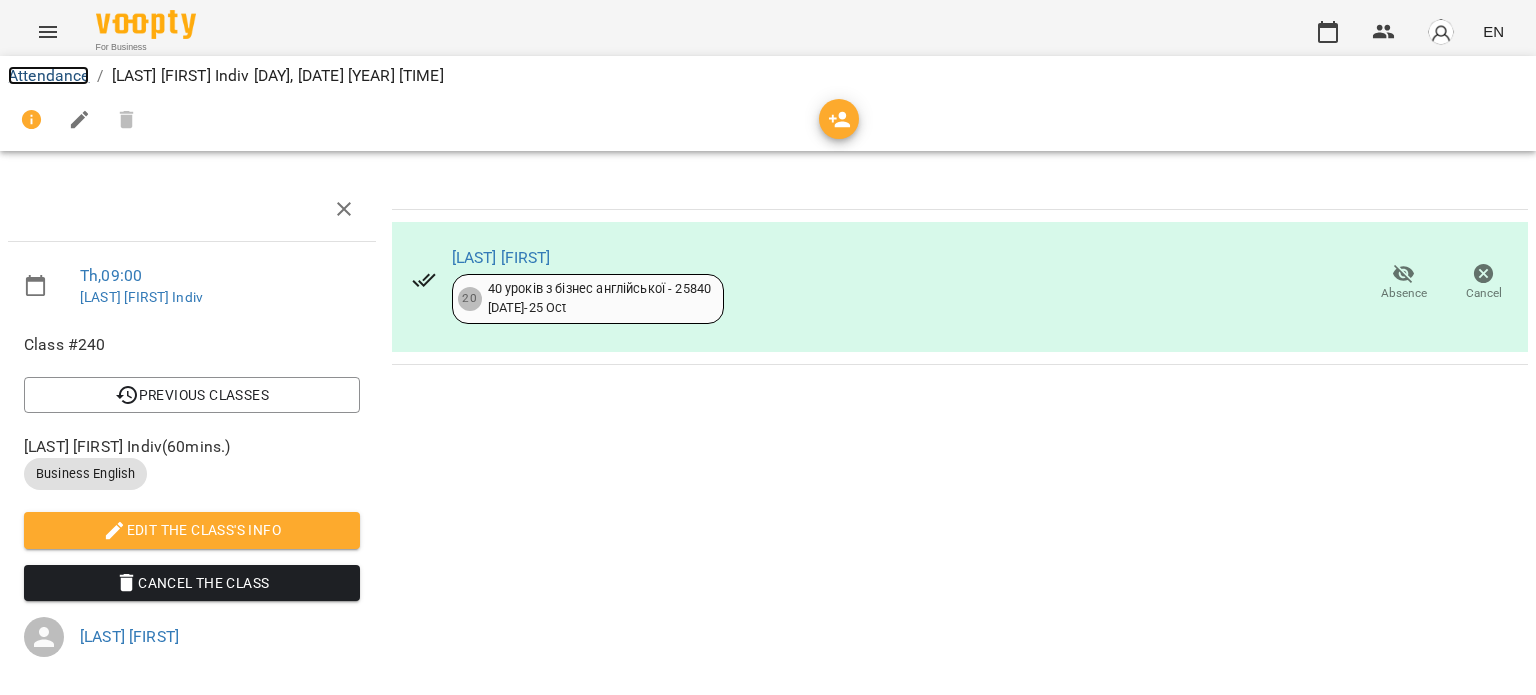click on "Attendance" at bounding box center [48, 75] 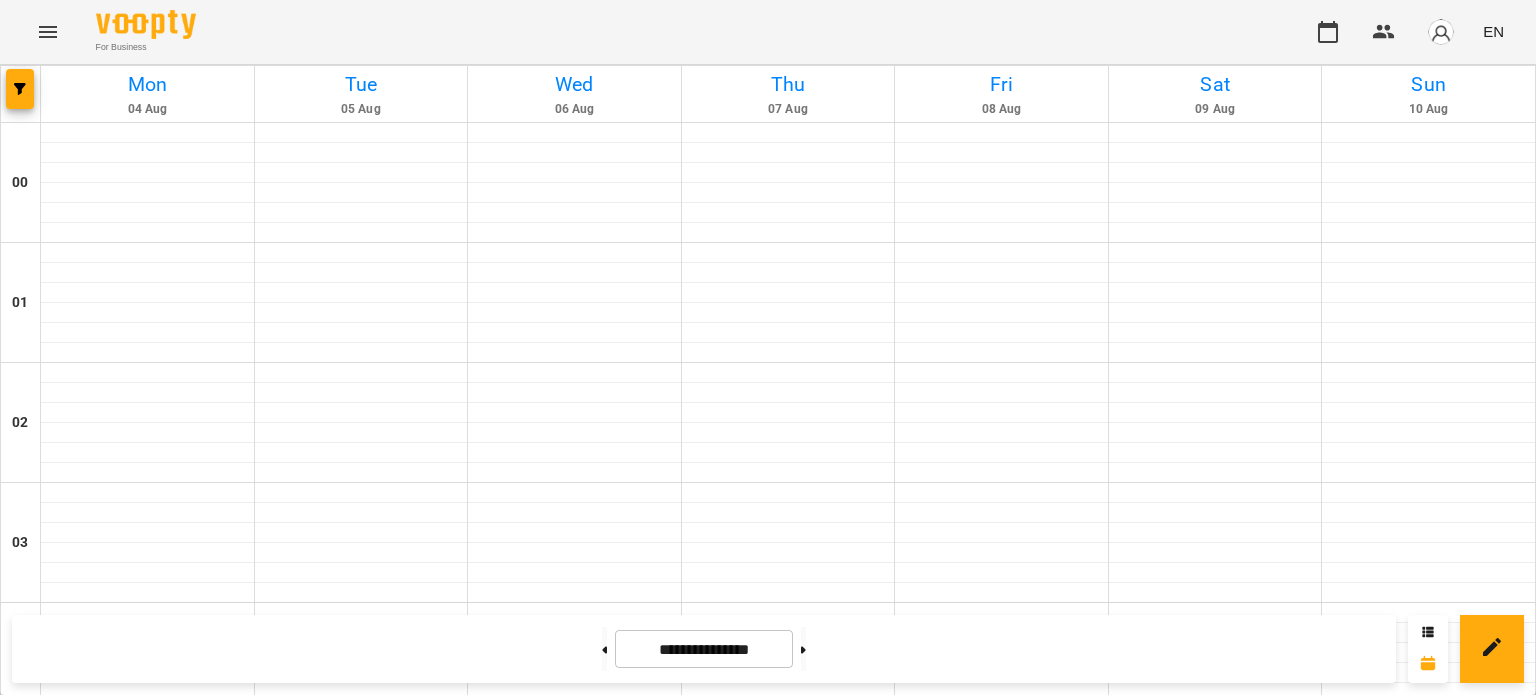 scroll, scrollTop: 1500, scrollLeft: 0, axis: vertical 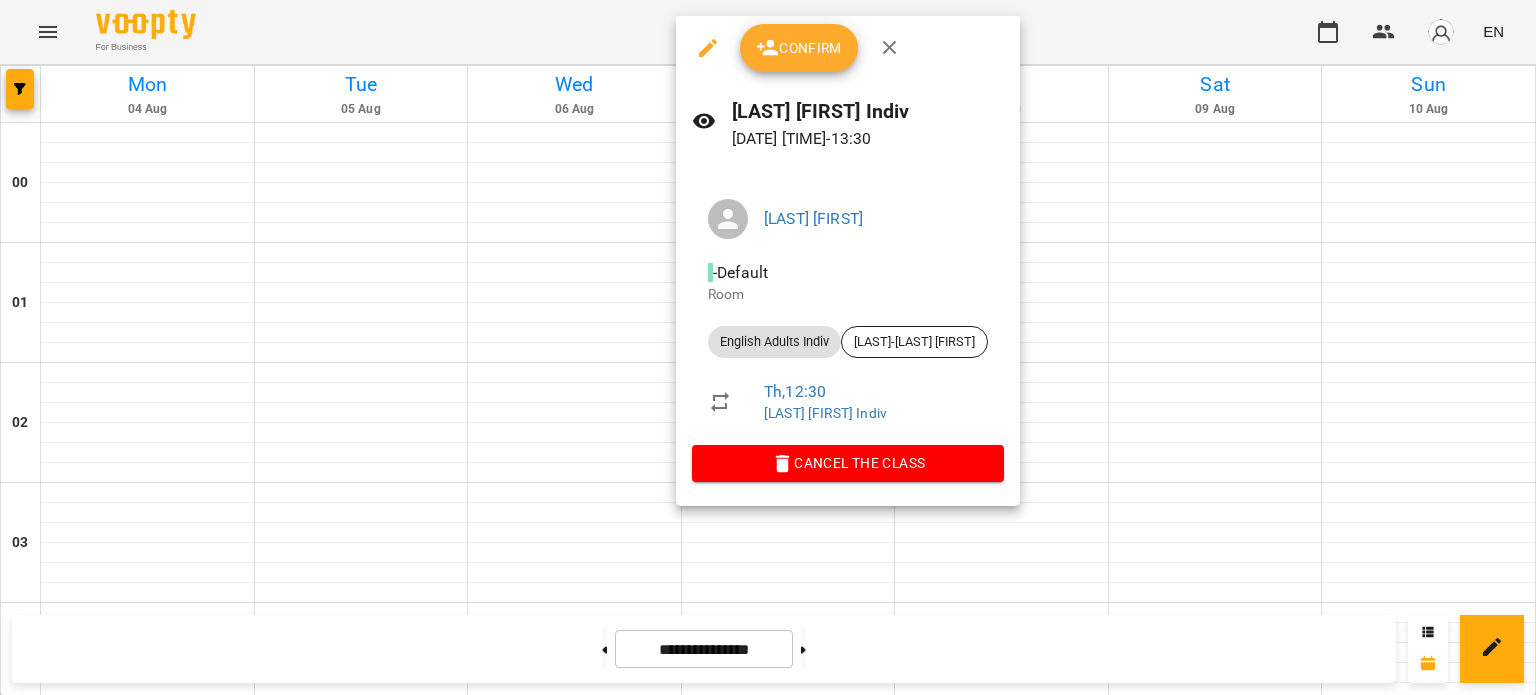 click 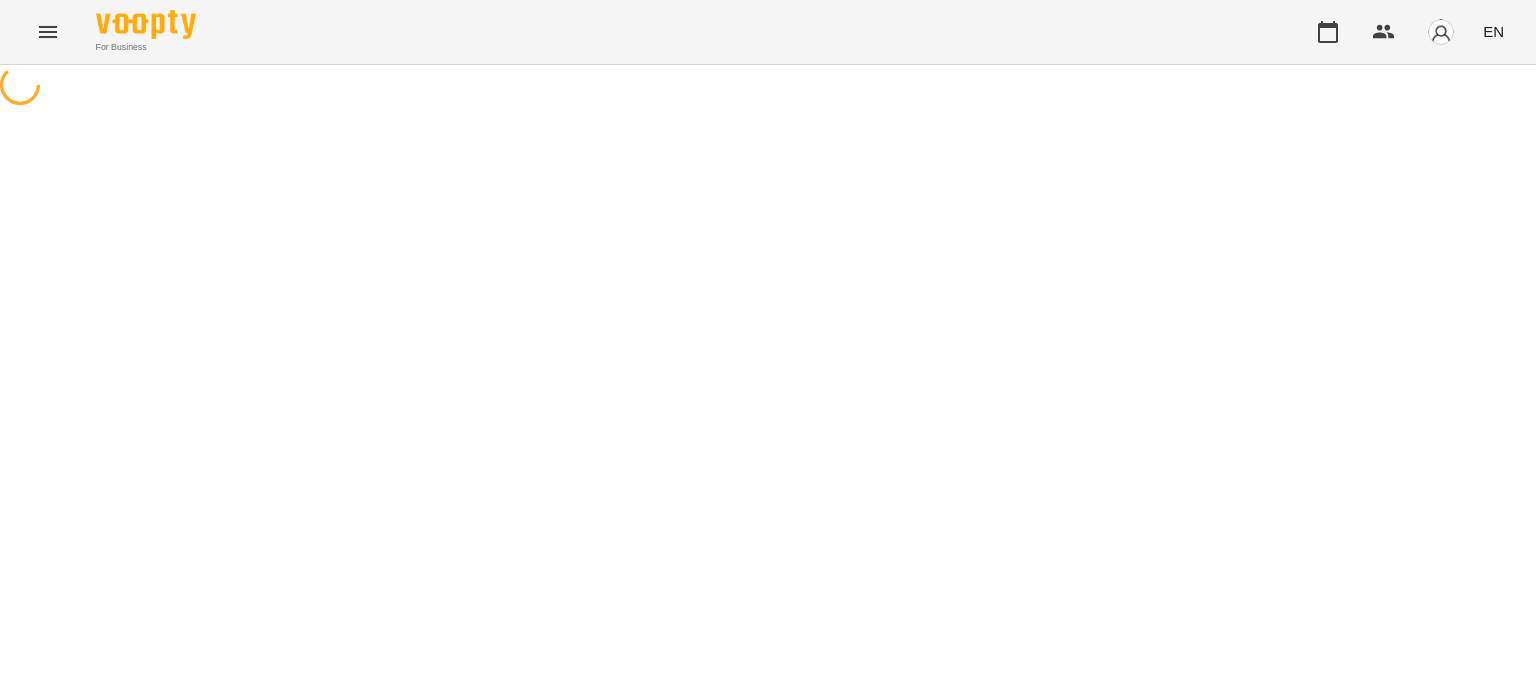 select on "**********" 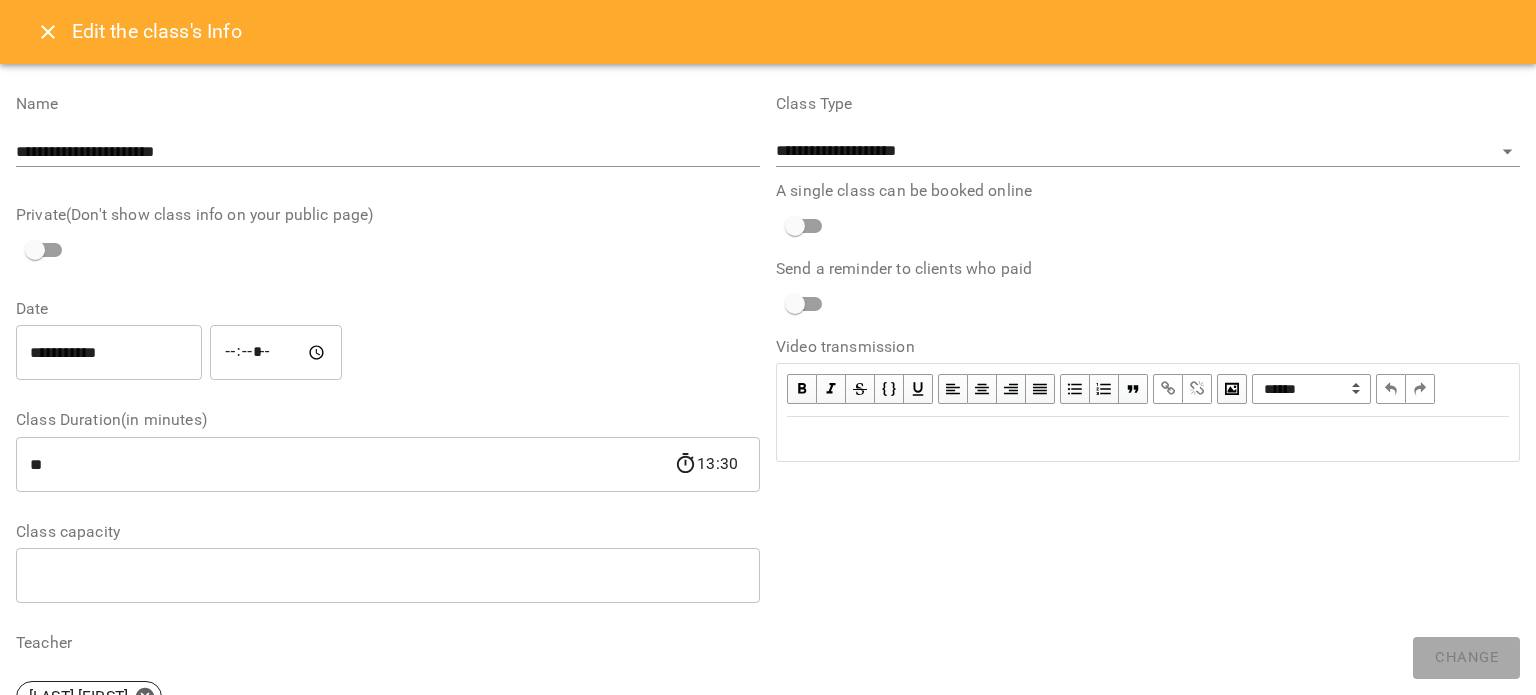 click on "**********" at bounding box center (109, 353) 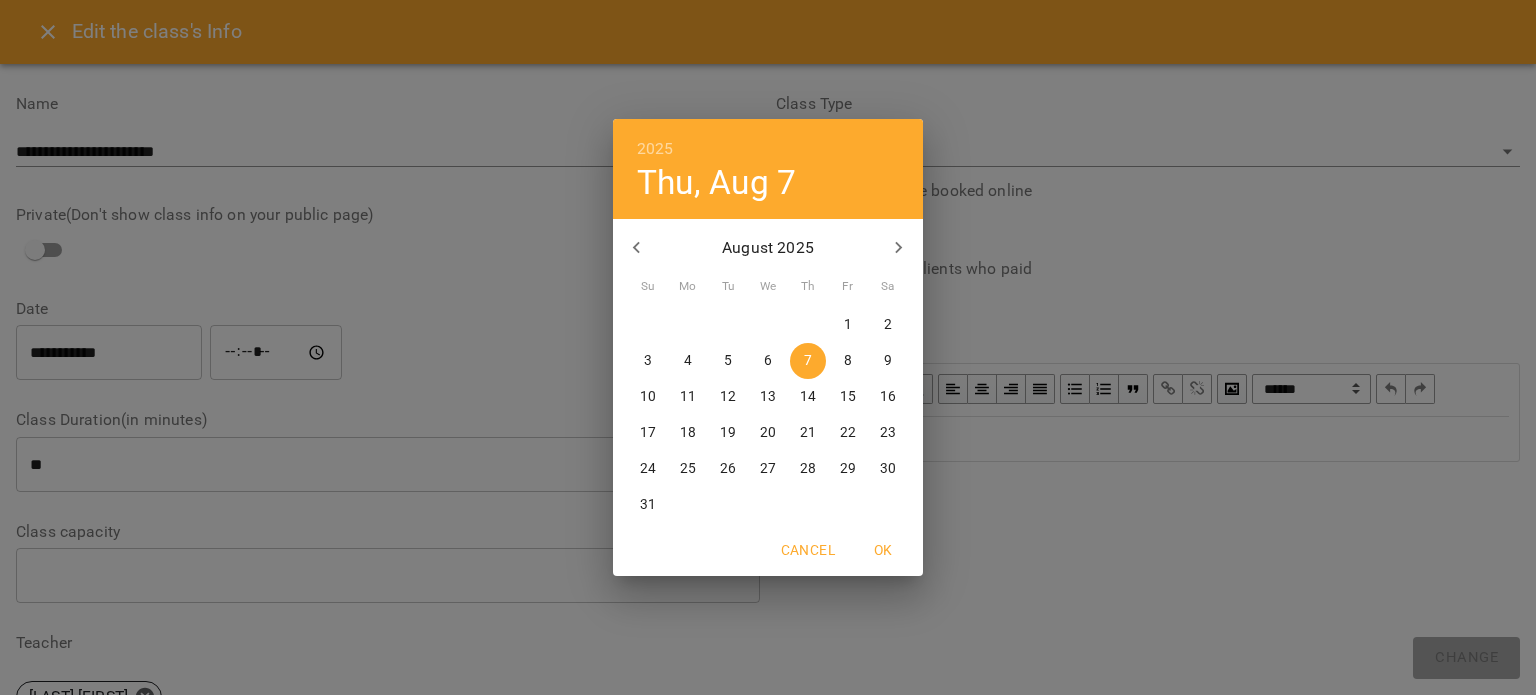 click on "8" at bounding box center (848, 361) 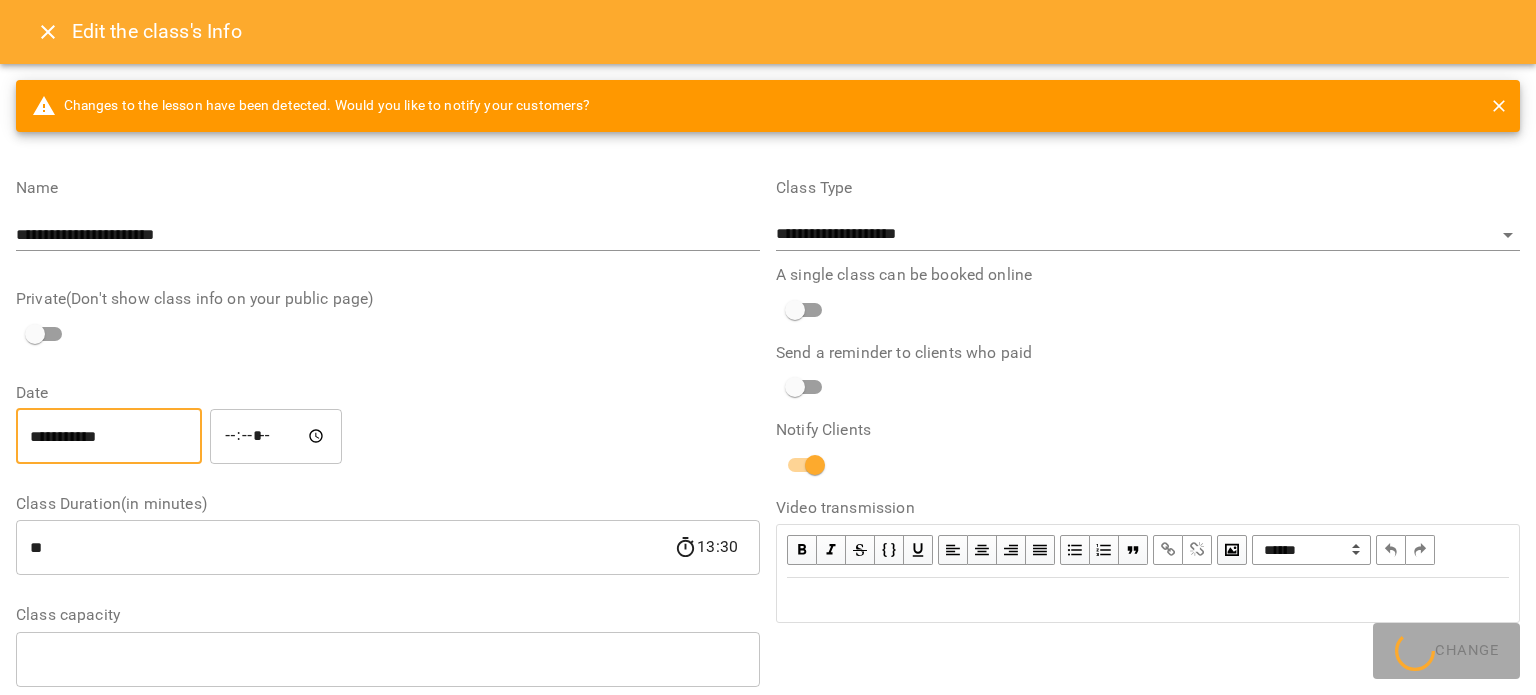 type on "**********" 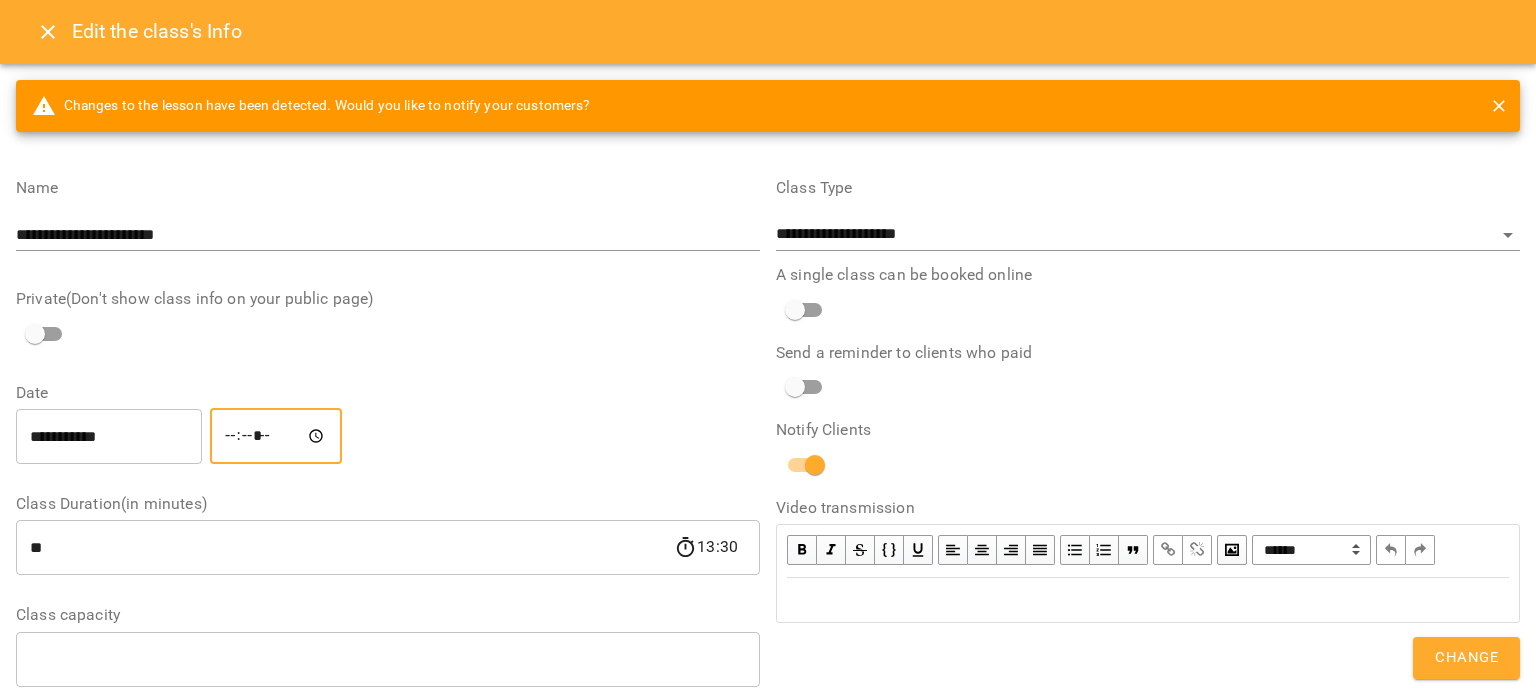 click on "*****" at bounding box center (276, 436) 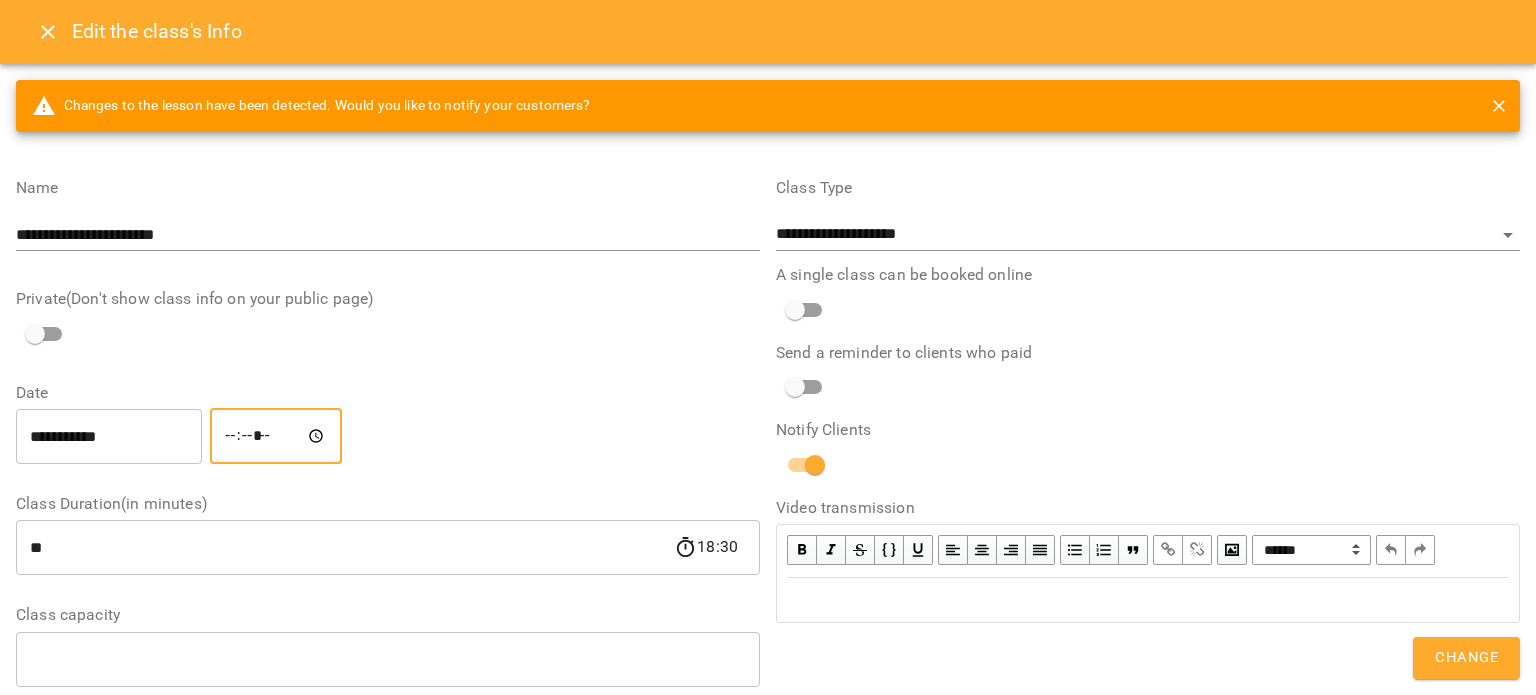 type on "*****" 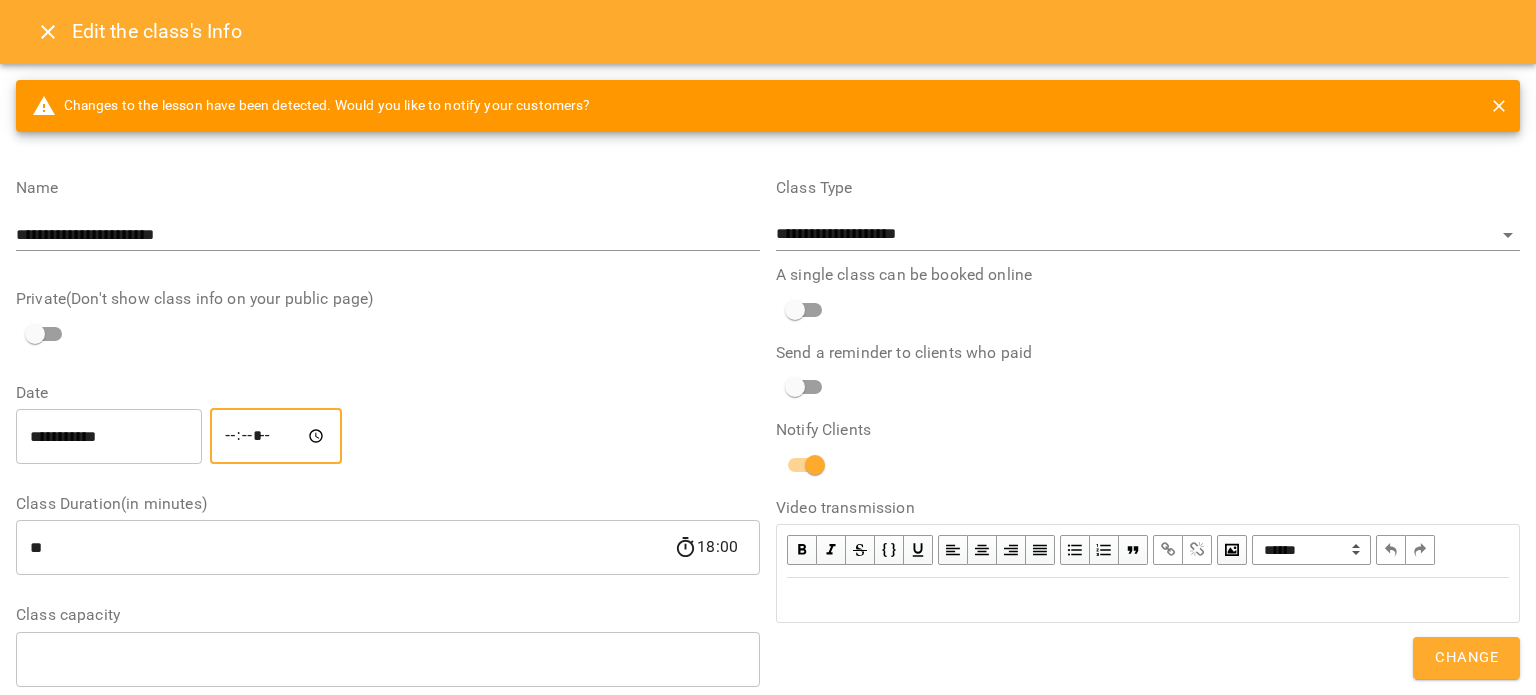 click on "Change" at bounding box center [1466, 658] 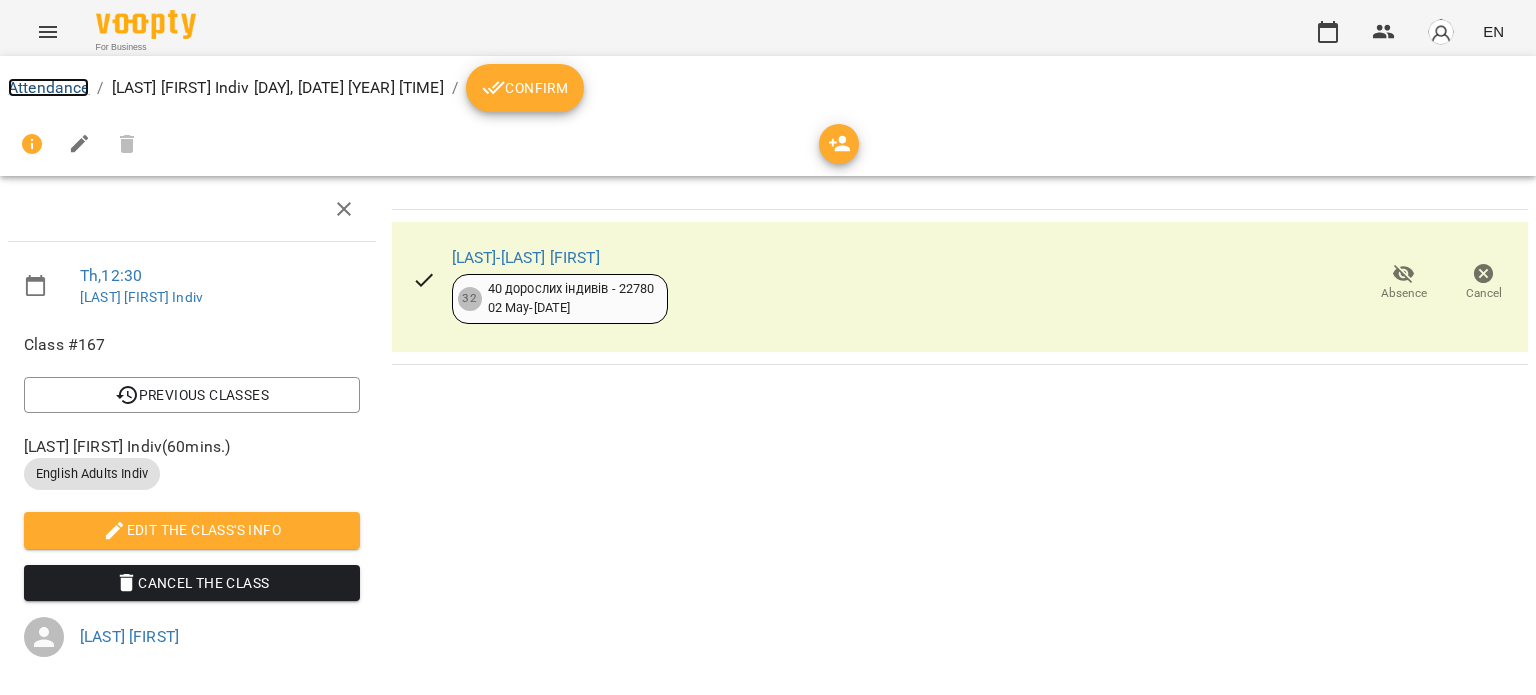 click on "Attendance" at bounding box center (48, 87) 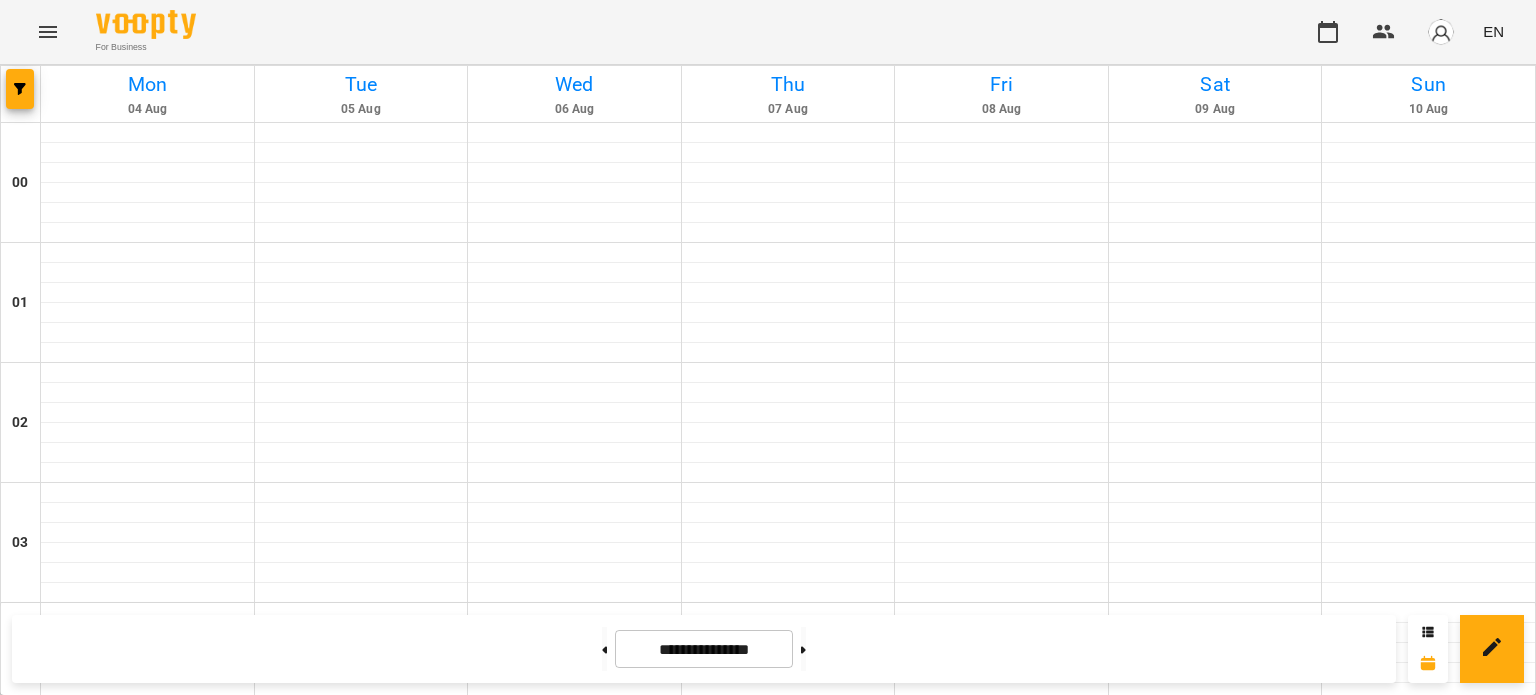 scroll, scrollTop: 1400, scrollLeft: 0, axis: vertical 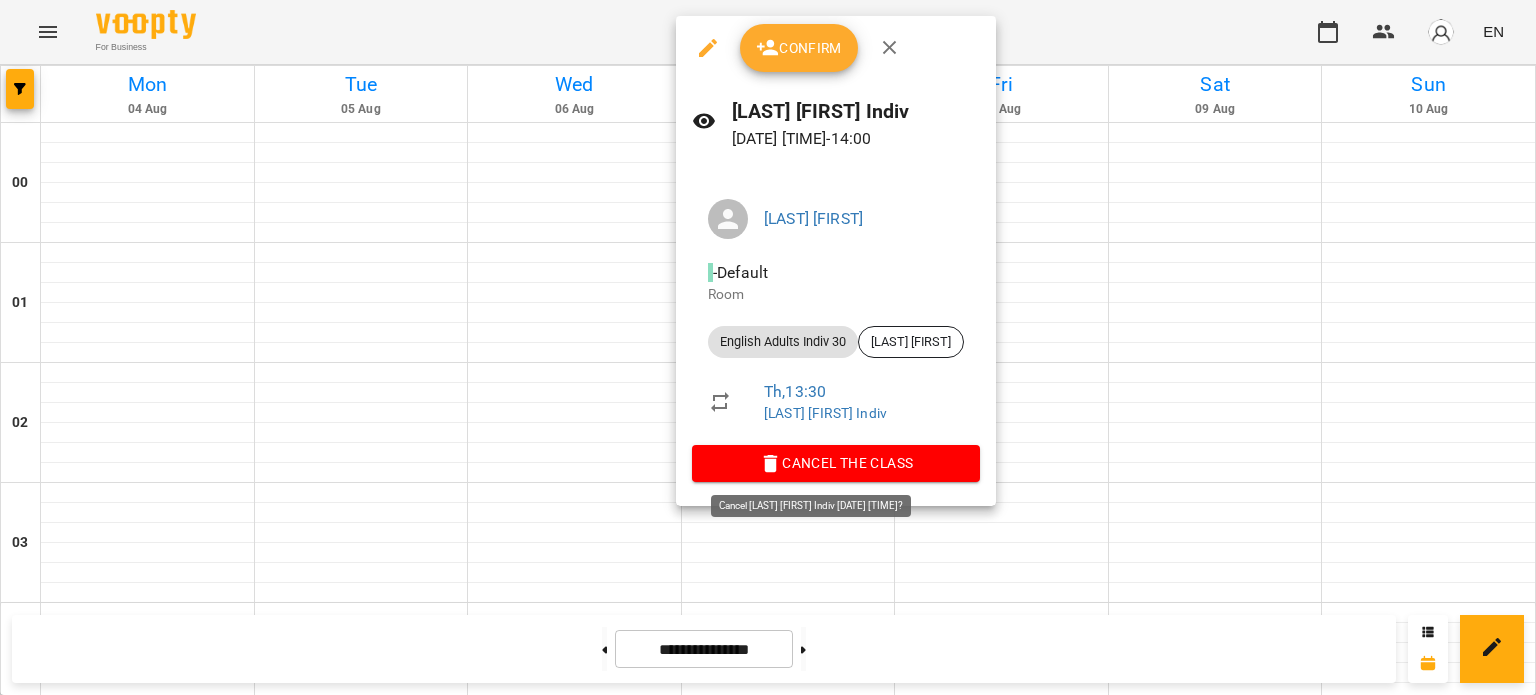 click on "Cancel the class" at bounding box center [836, 463] 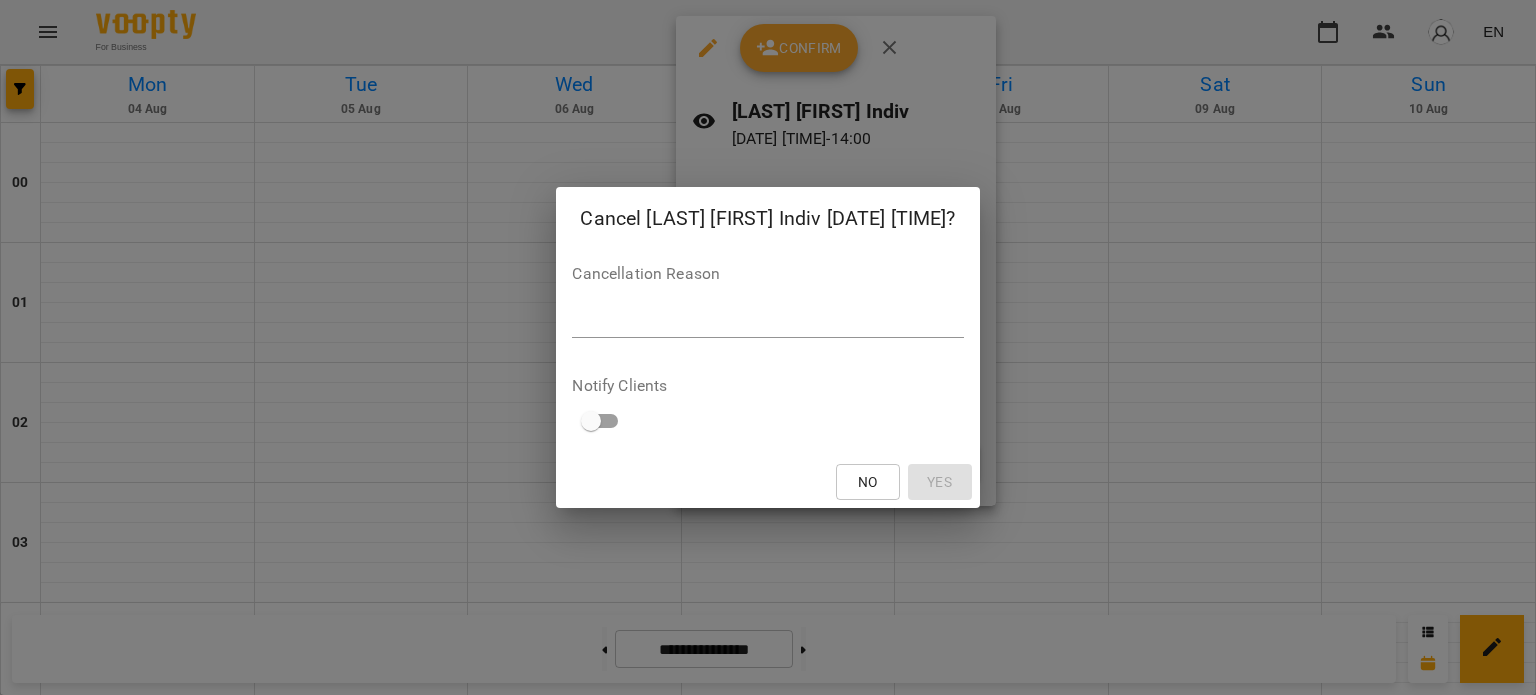 click on "*" at bounding box center (767, 322) 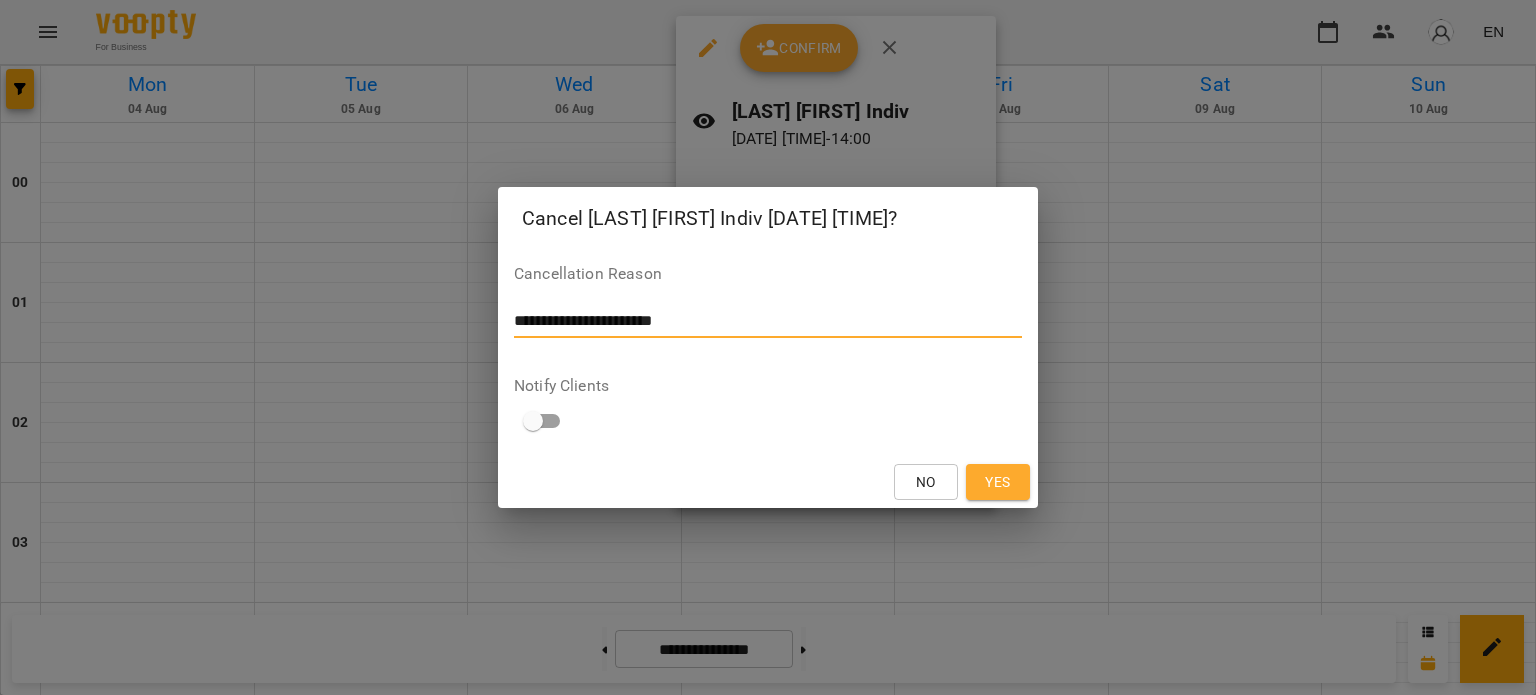 type on "**********" 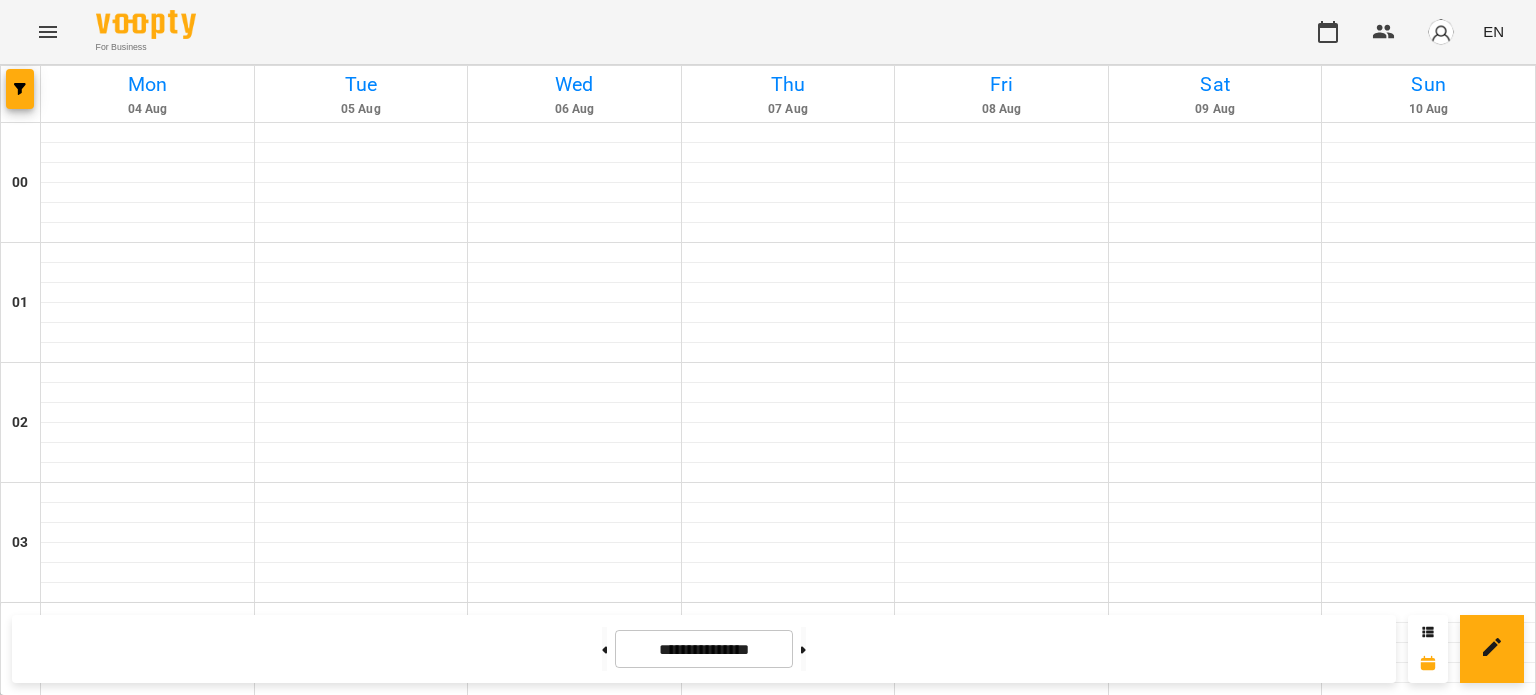 click on "English Adults Indiv - [LAST] [FIRST]" at bounding box center (788, 1877) 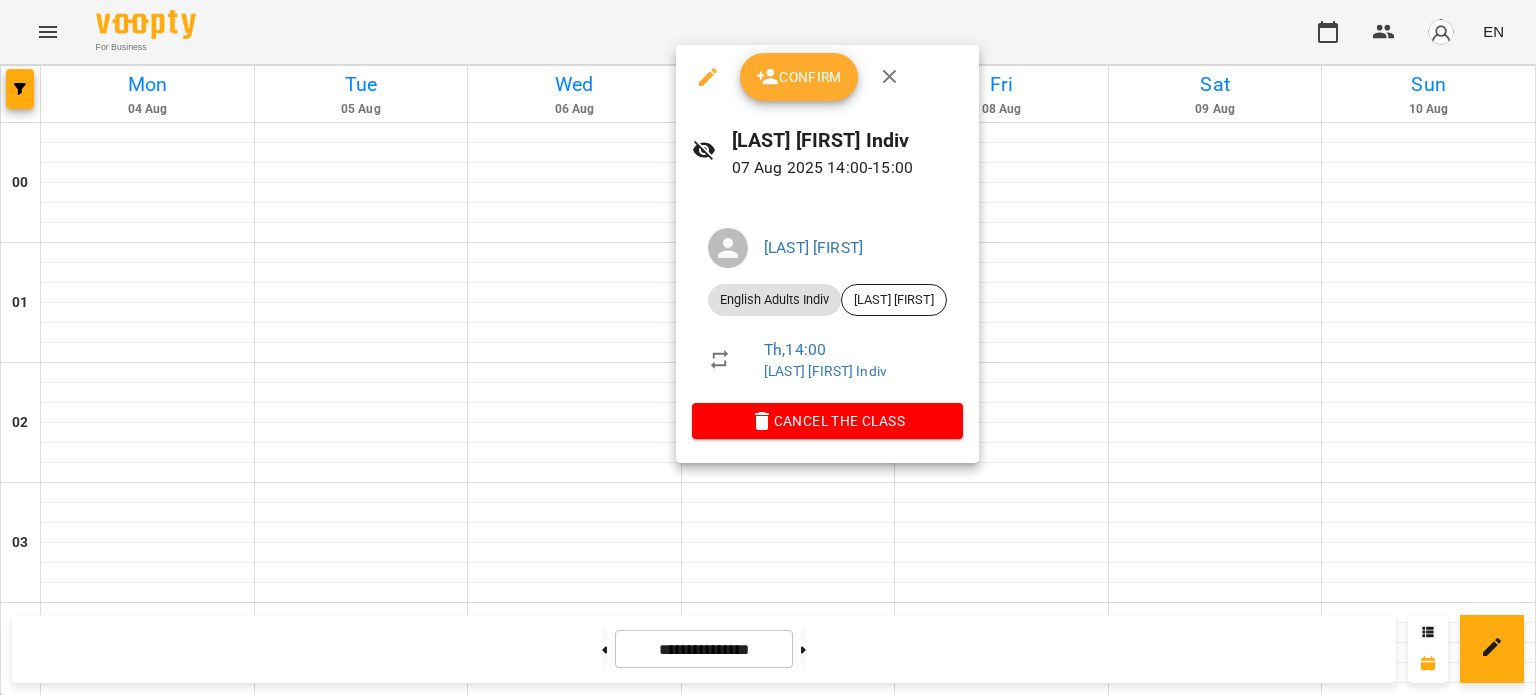 click at bounding box center (708, 77) 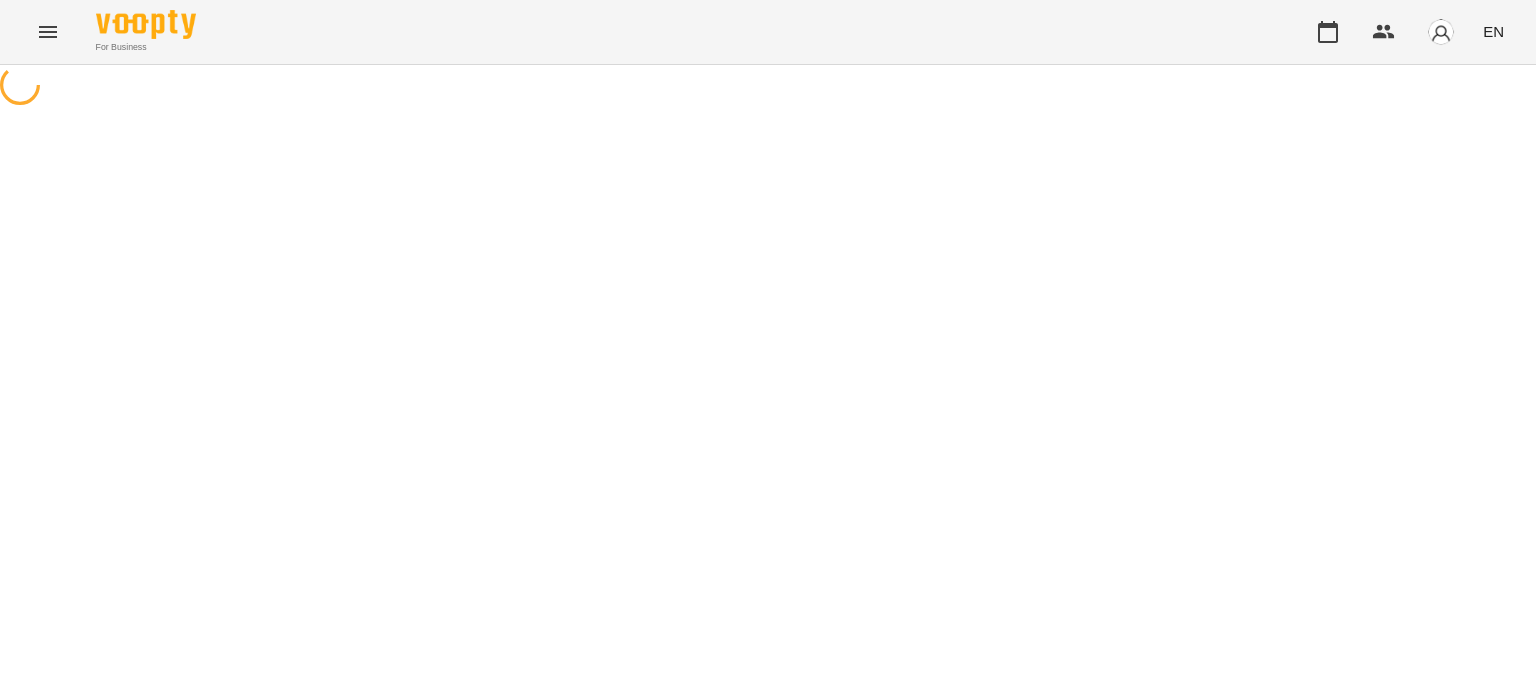 select on "**********" 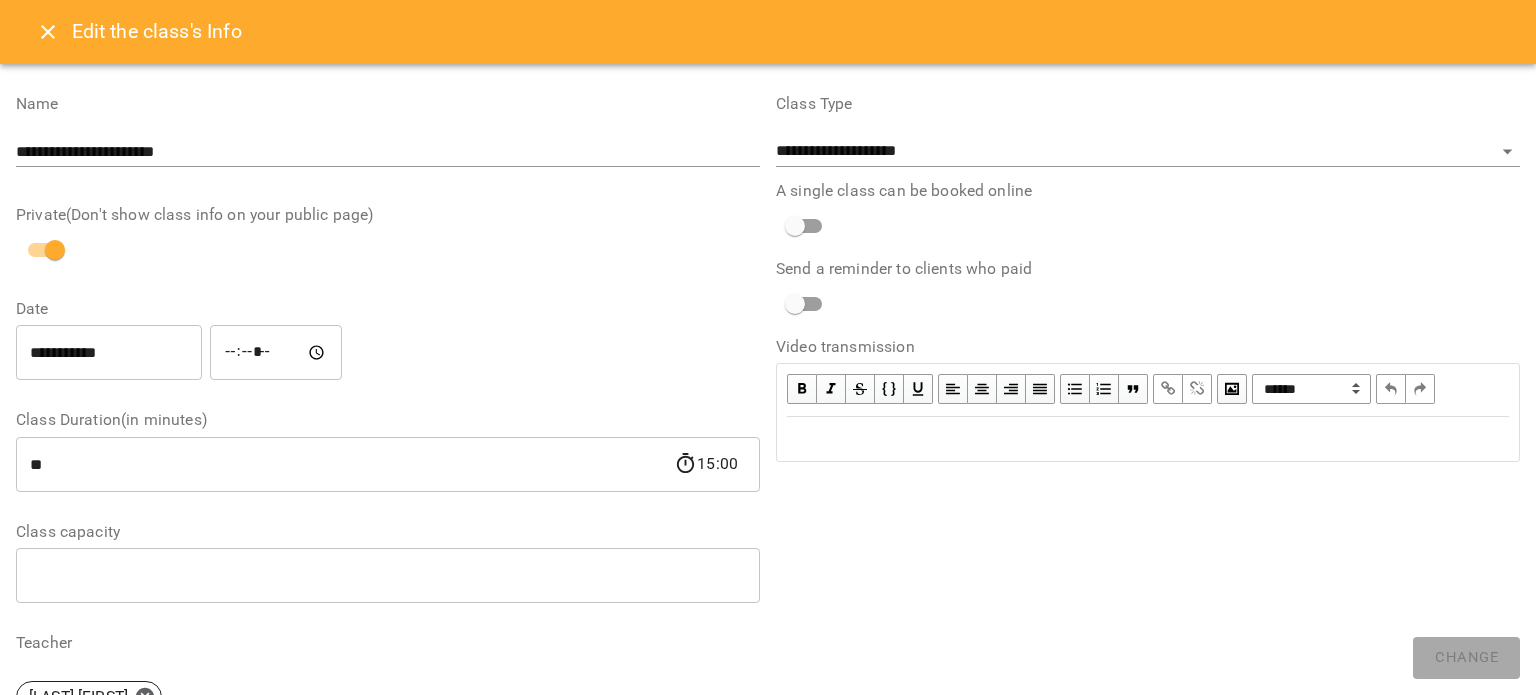 click on "*****" at bounding box center [276, 353] 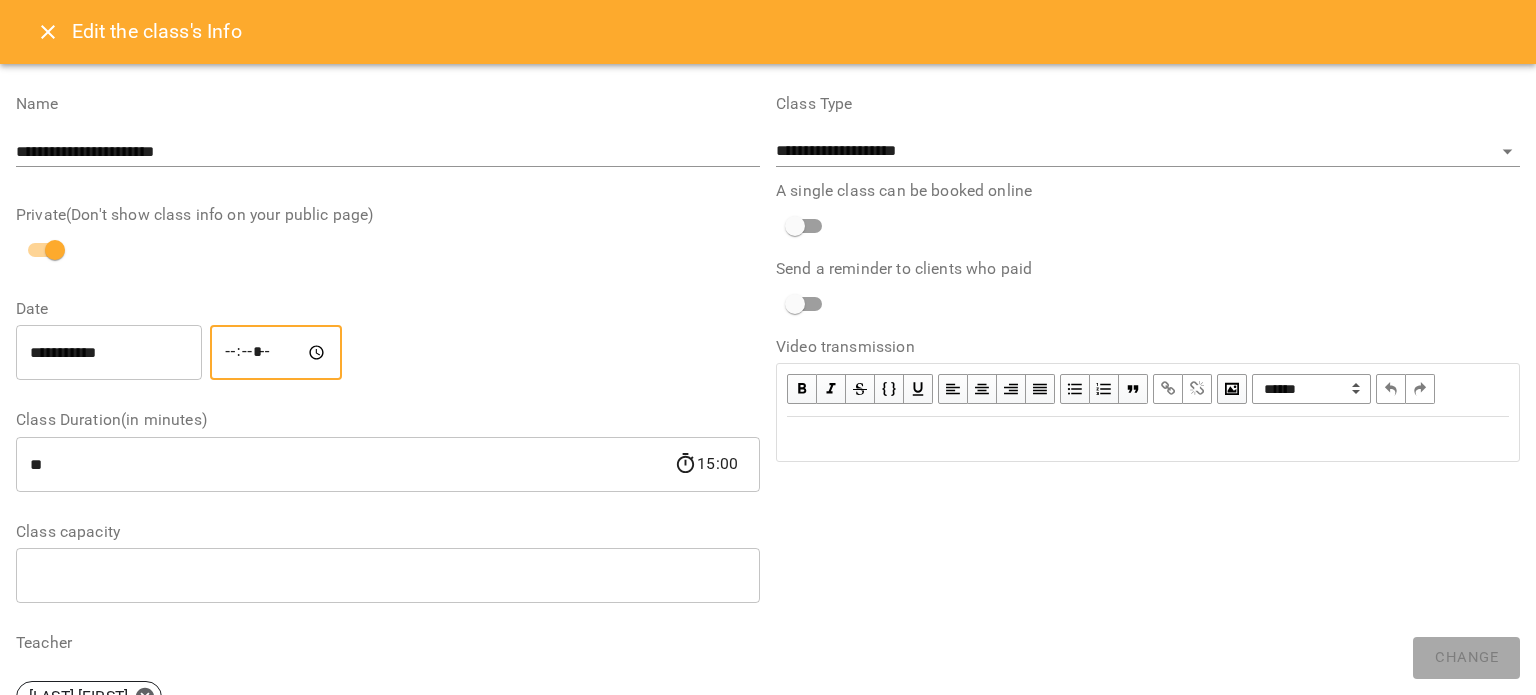 click on "*****" at bounding box center [276, 353] 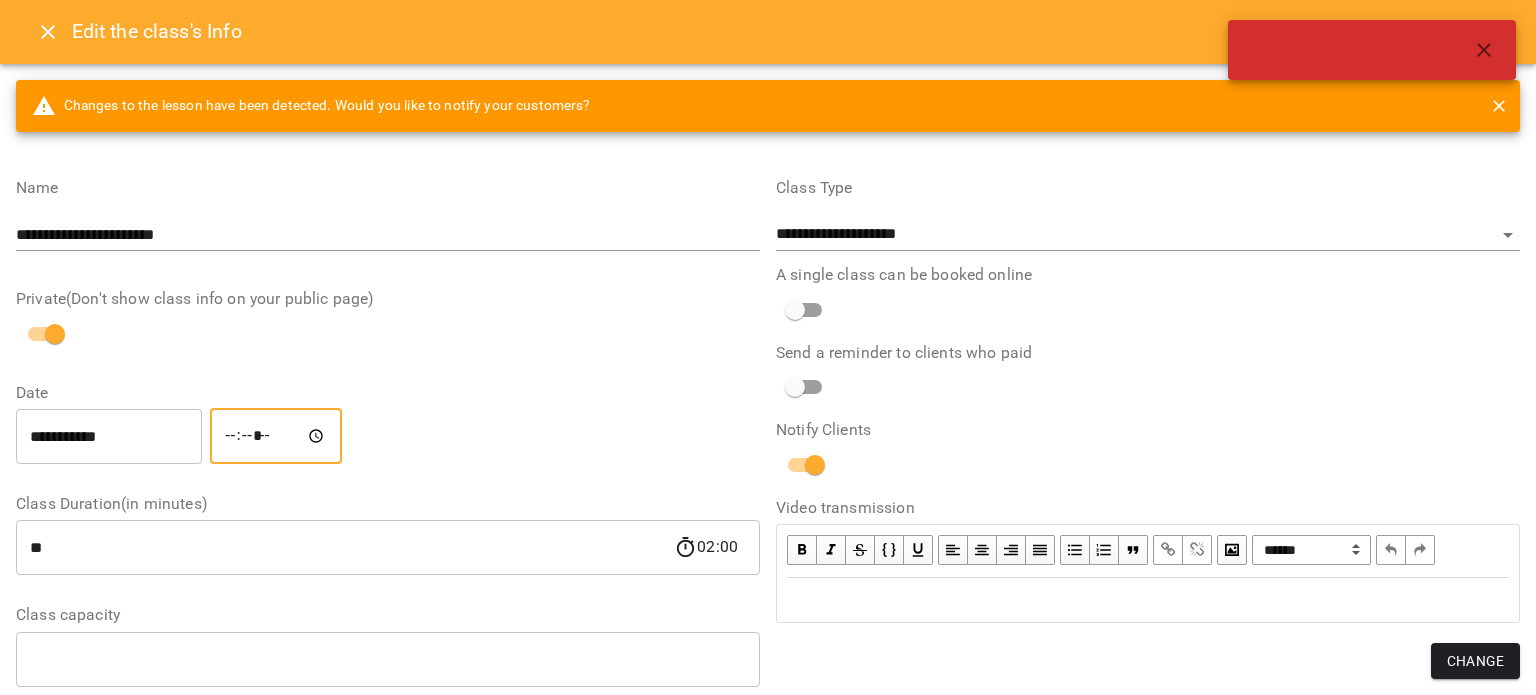 type on "*****" 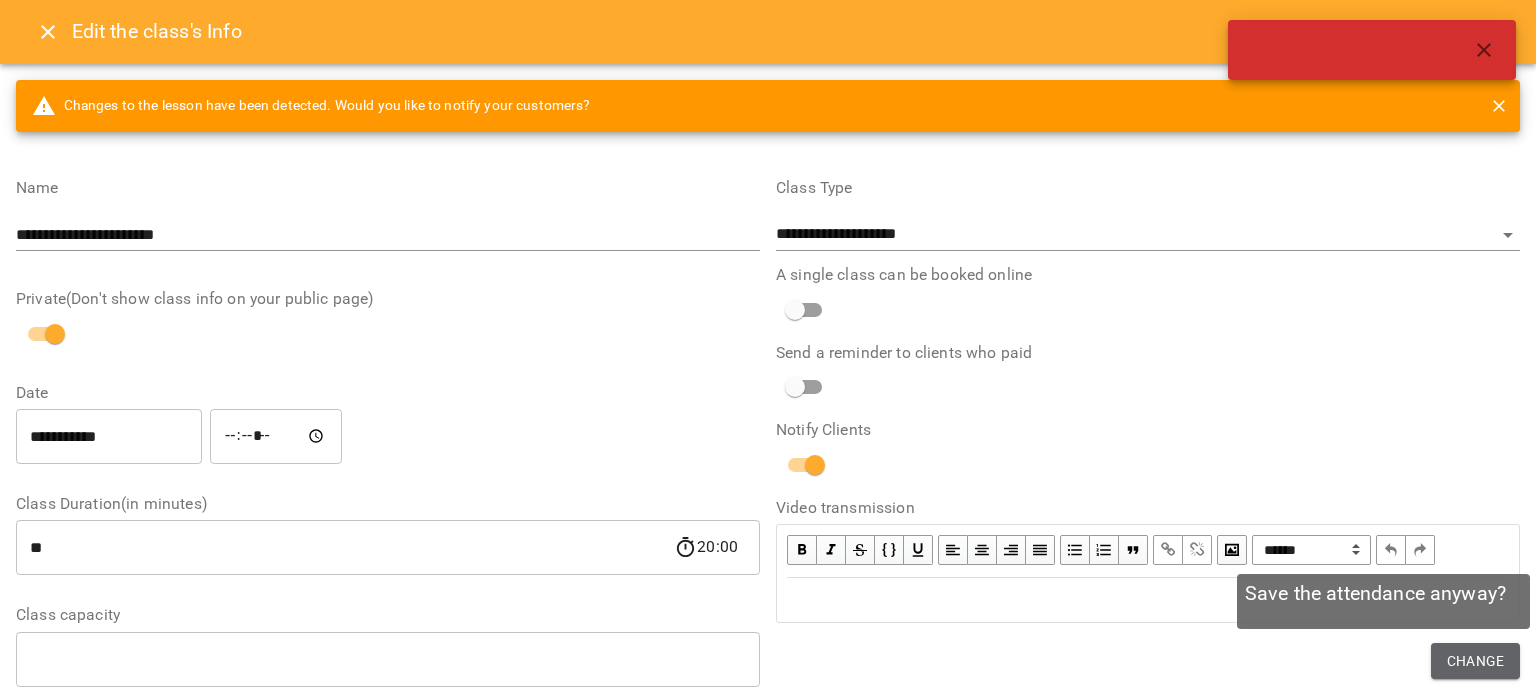 click on "Change" at bounding box center (1475, 661) 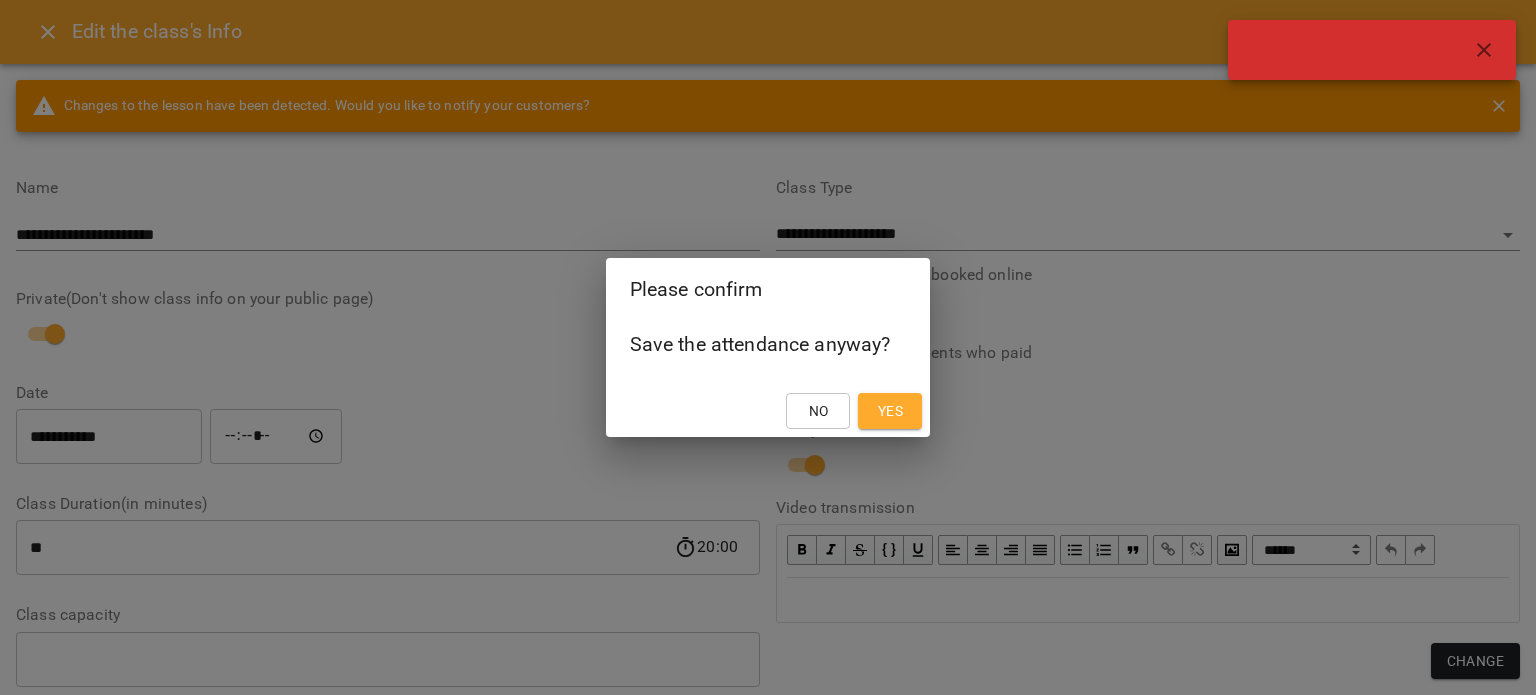 click on "Yes" at bounding box center [890, 411] 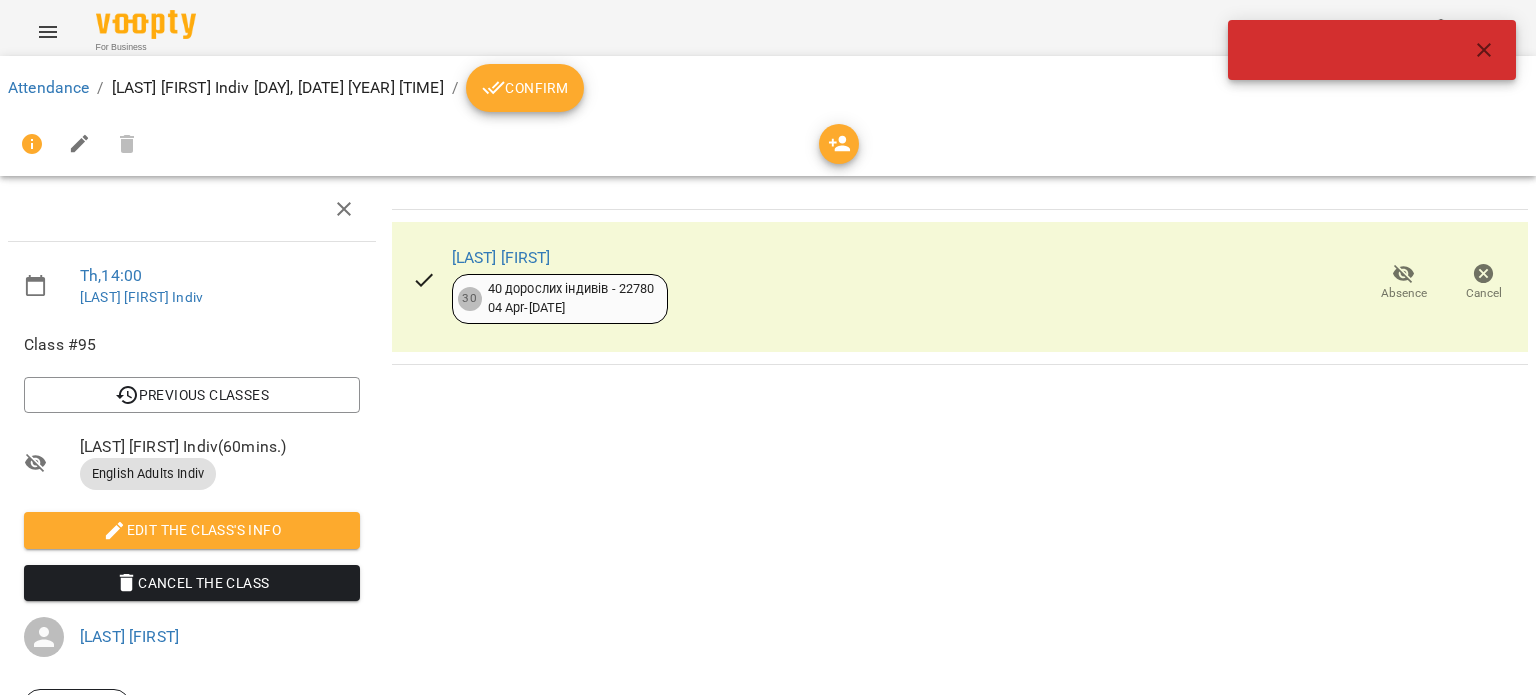 click on "Confirm" at bounding box center (525, 88) 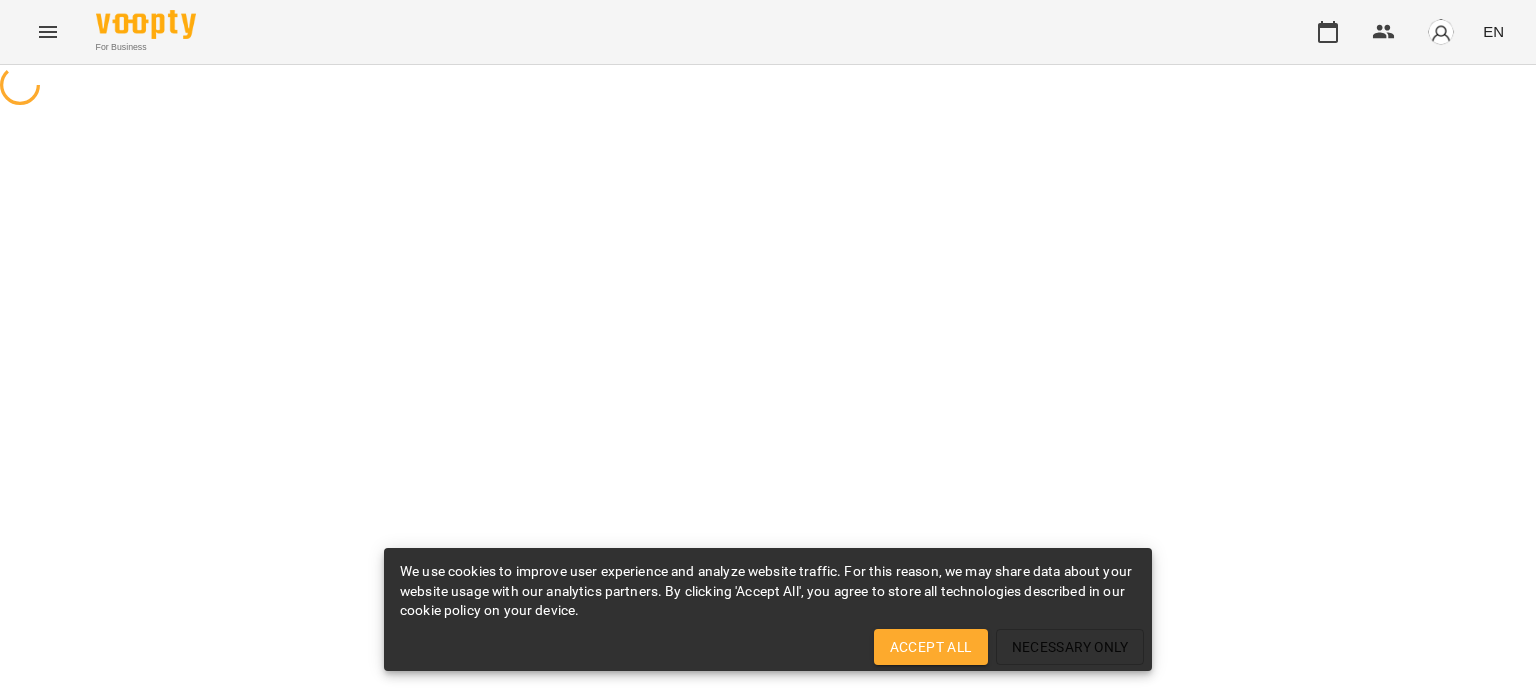 scroll, scrollTop: 0, scrollLeft: 0, axis: both 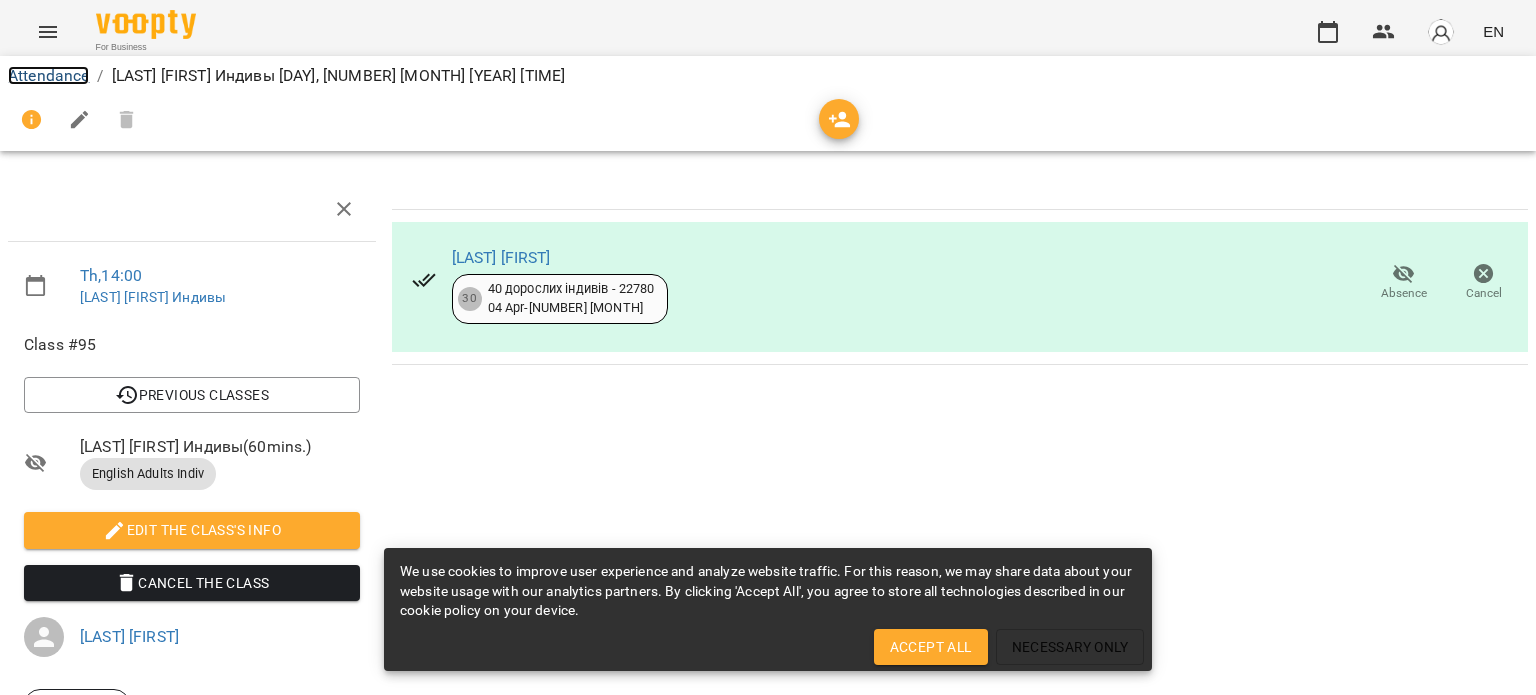 click on "Attendance" at bounding box center (48, 75) 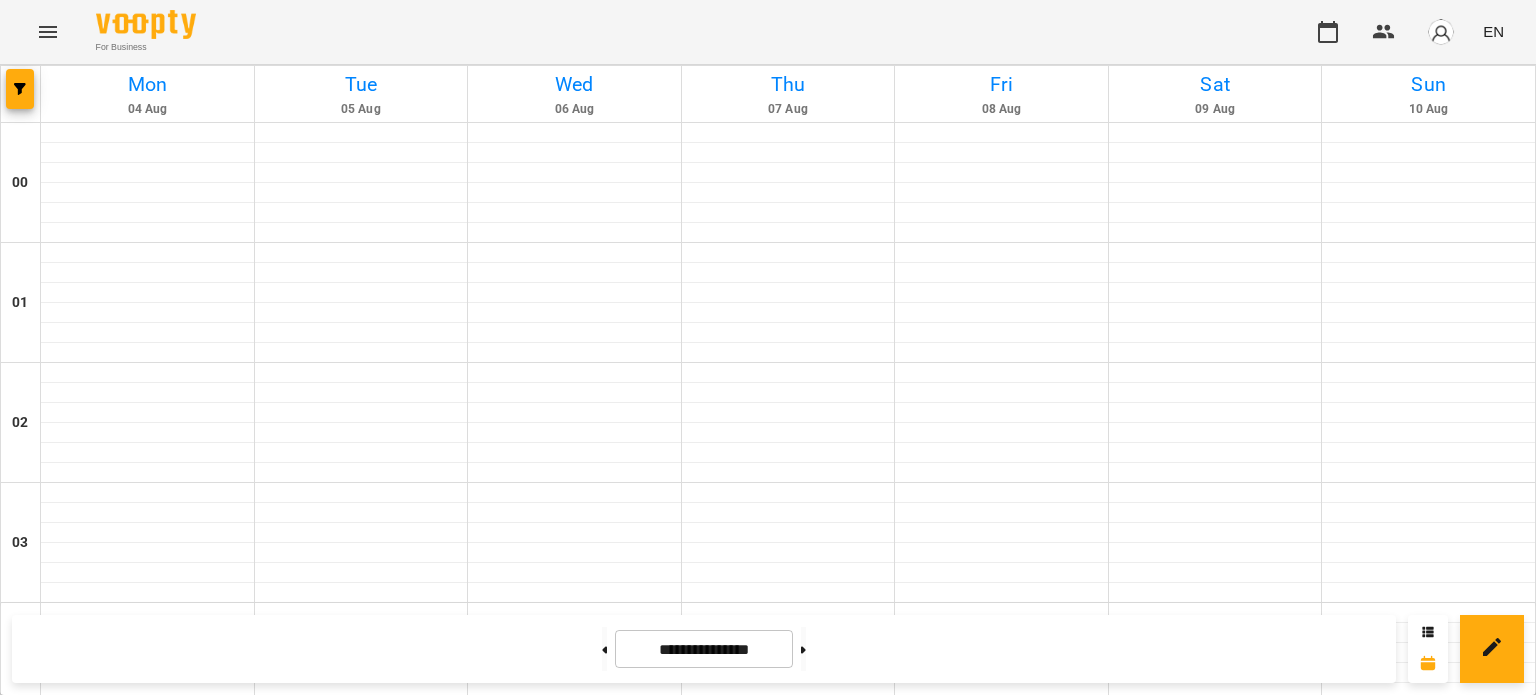 scroll, scrollTop: 1600, scrollLeft: 0, axis: vertical 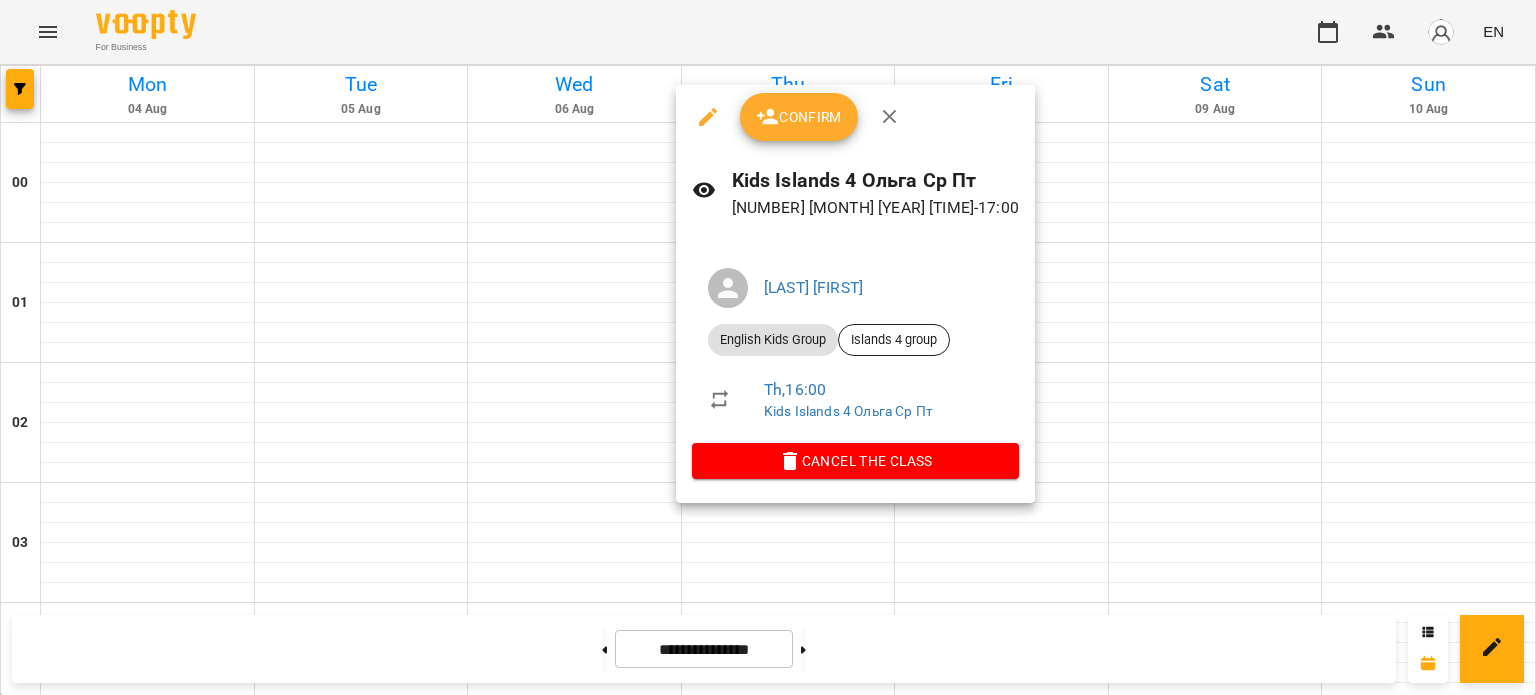 click on "Confirm" at bounding box center (799, 117) 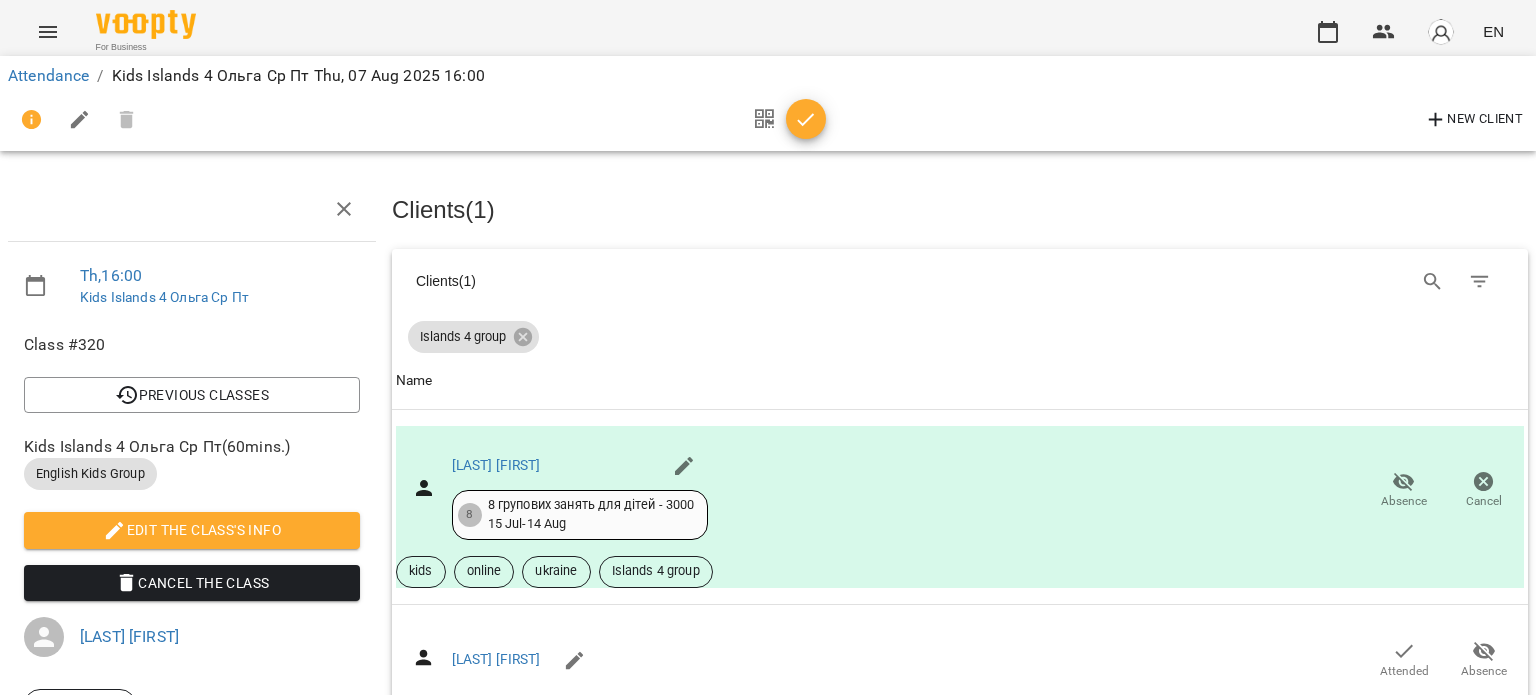 click 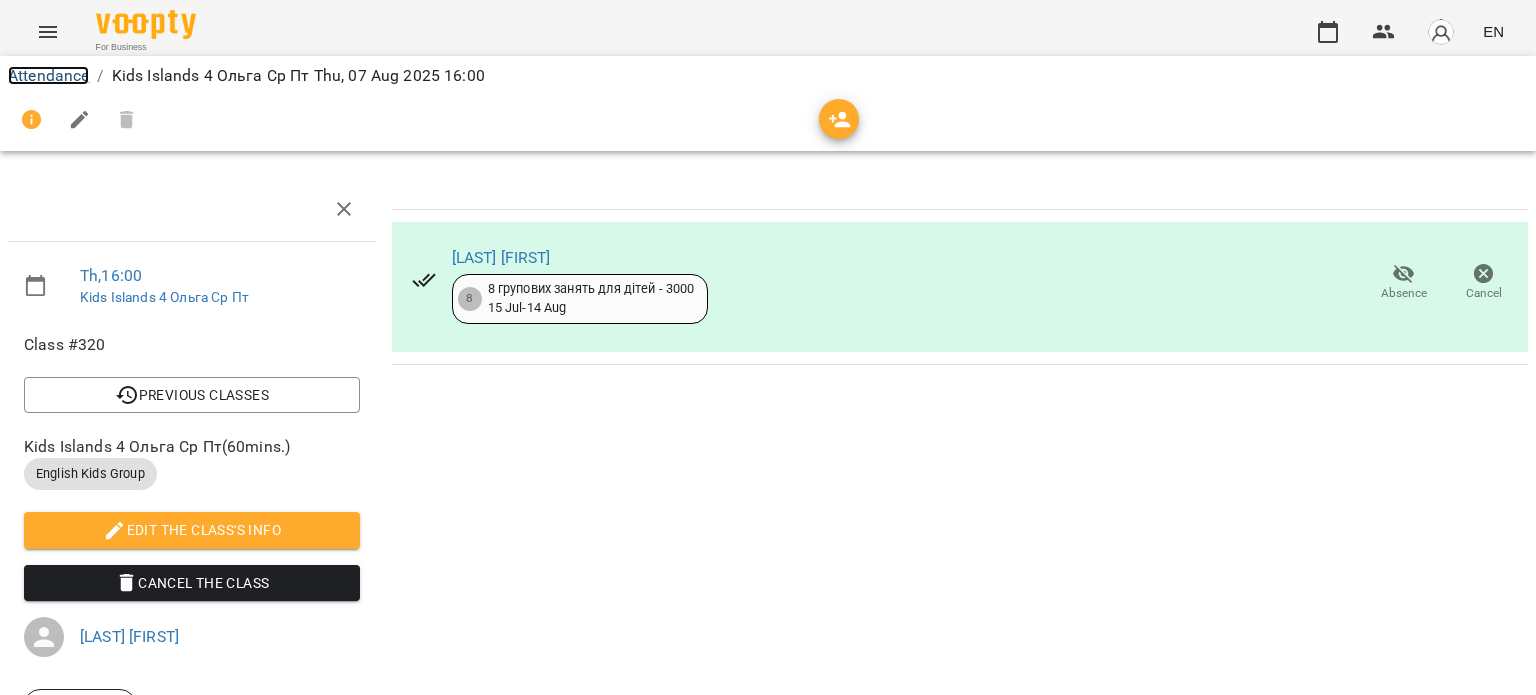 click on "Attendance" at bounding box center [48, 75] 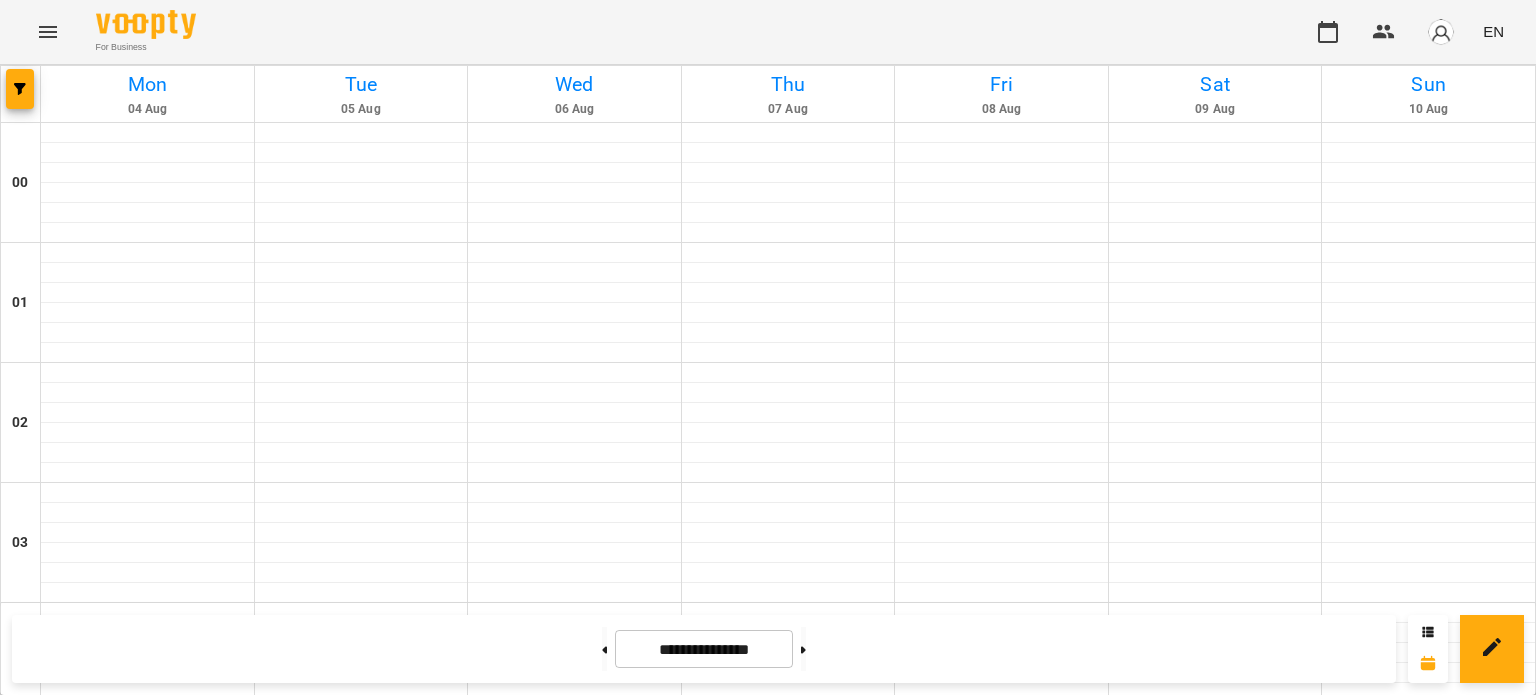 scroll, scrollTop: 1900, scrollLeft: 0, axis: vertical 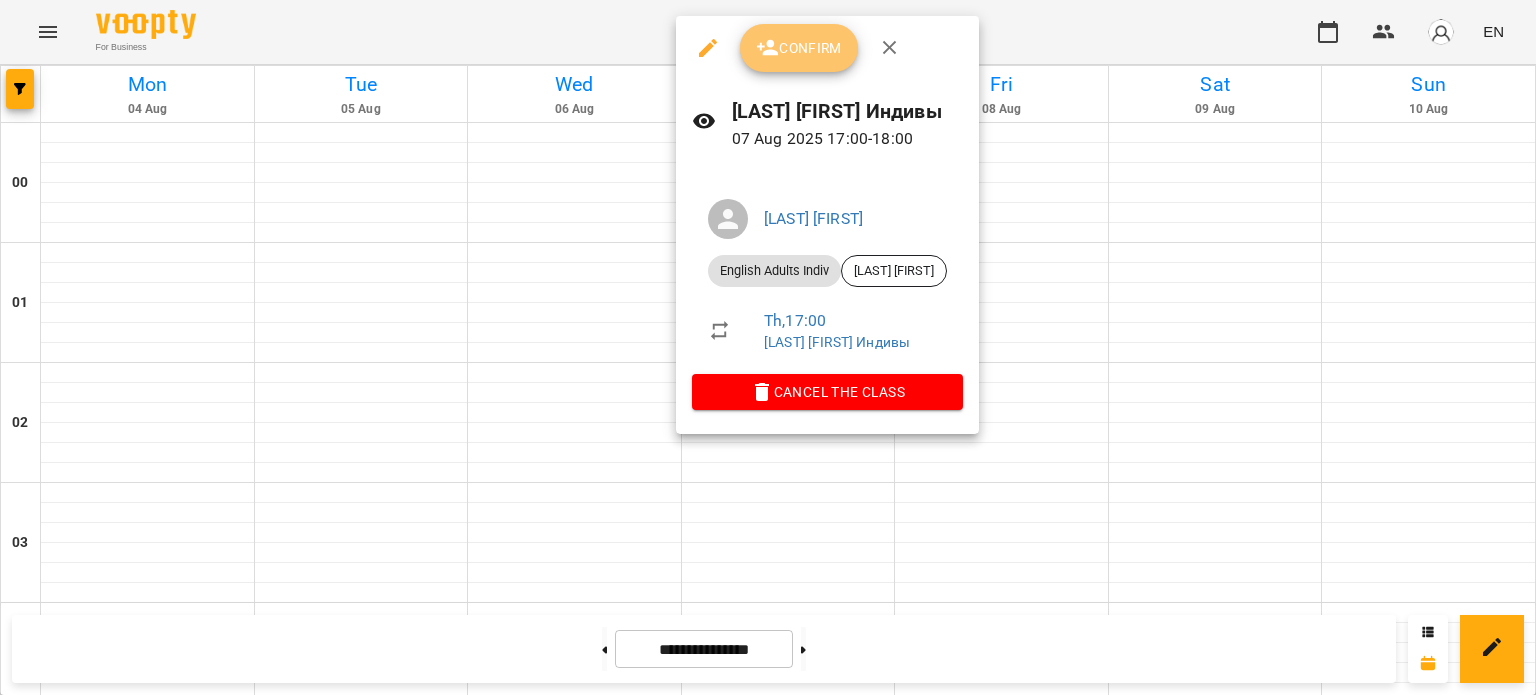 click on "Confirm" at bounding box center (799, 48) 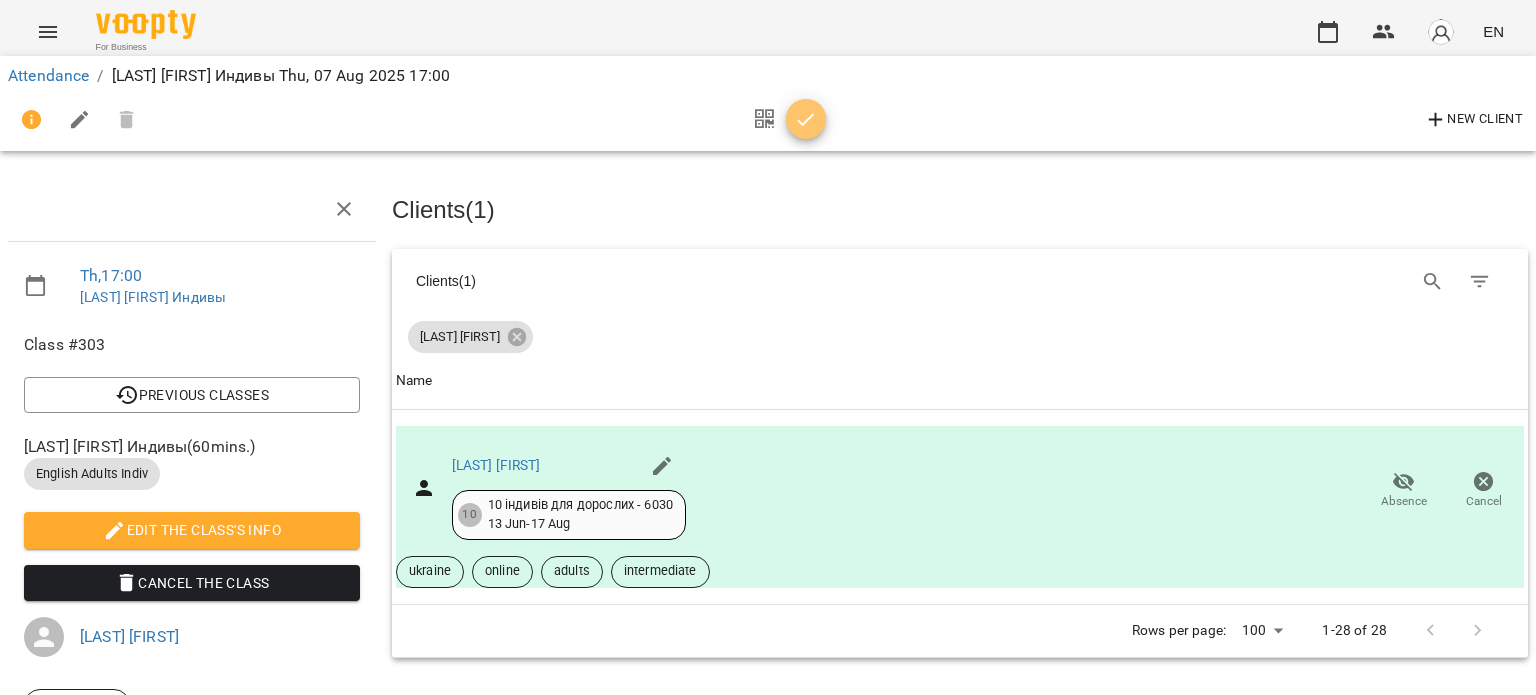 click at bounding box center [806, 120] 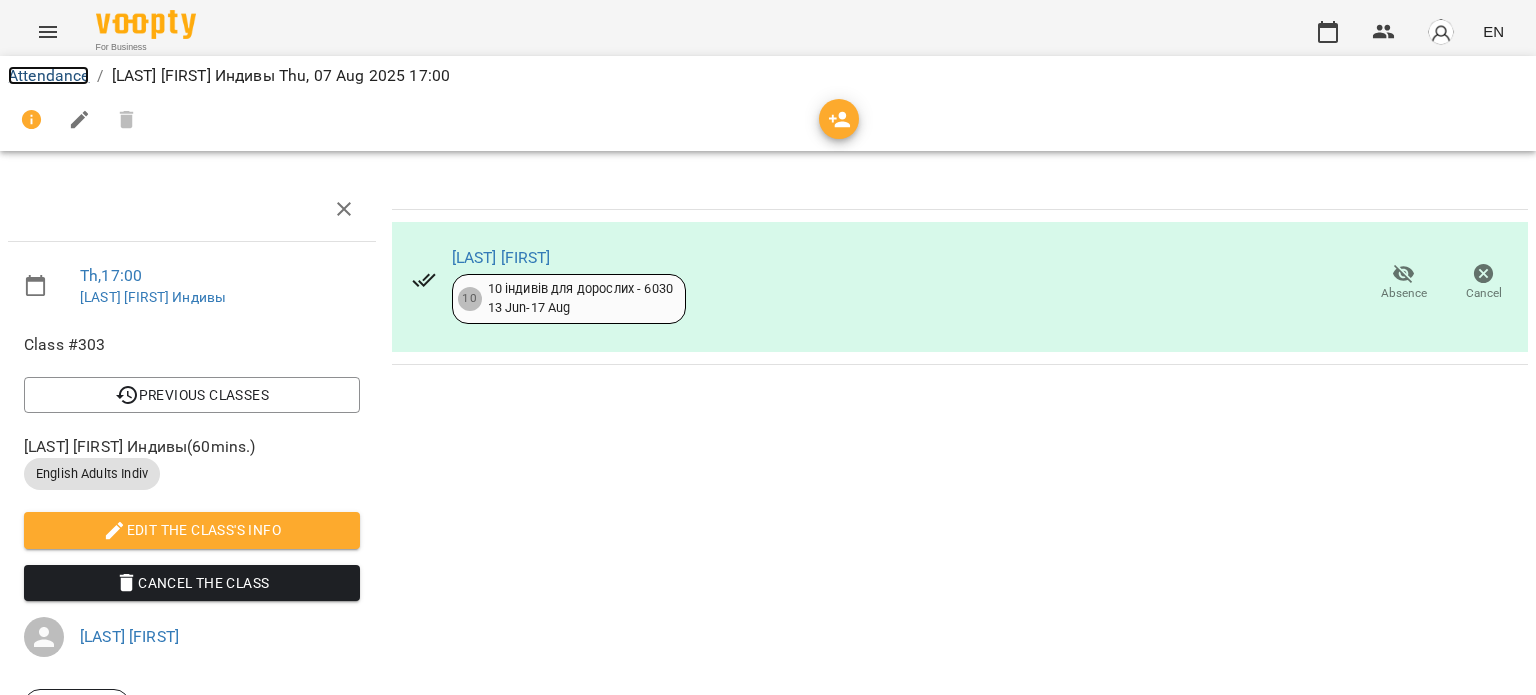 click on "Attendance" at bounding box center [48, 75] 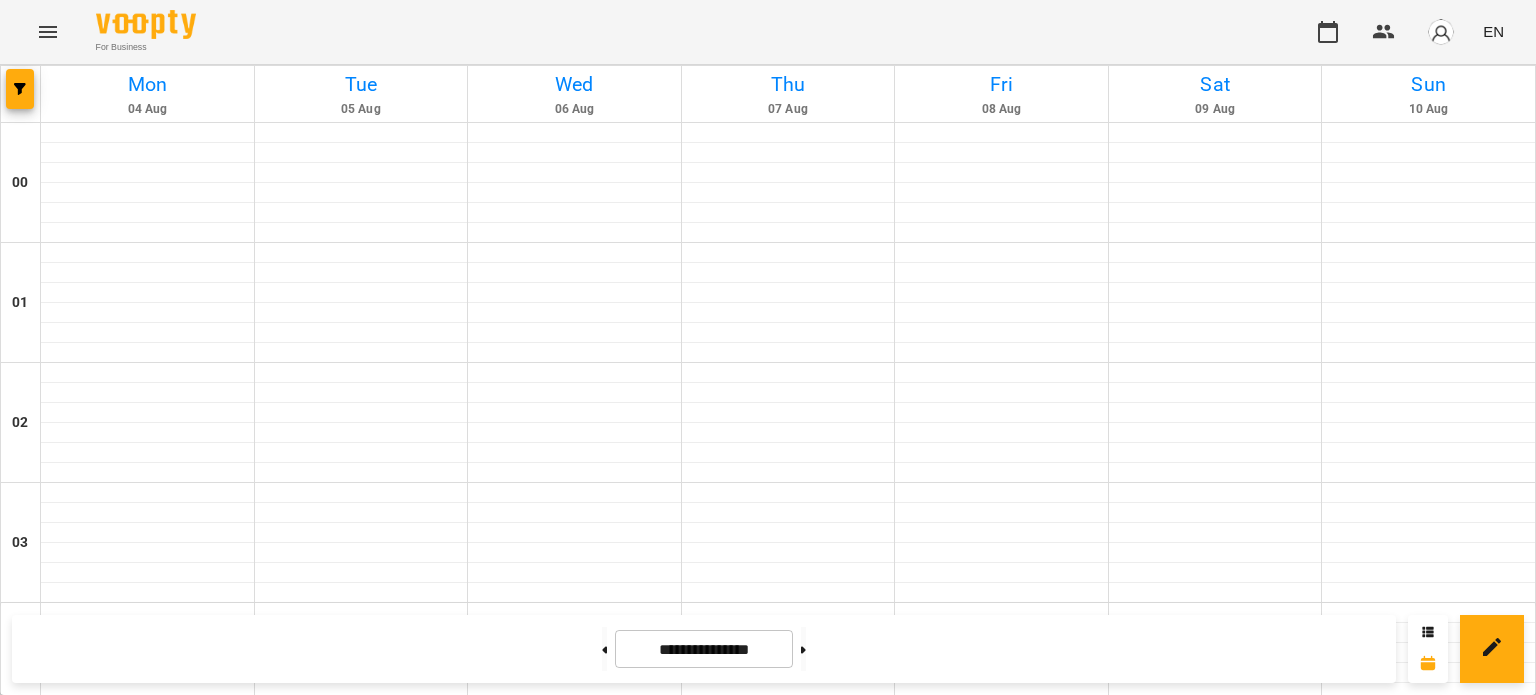 scroll, scrollTop: 2397, scrollLeft: 0, axis: vertical 